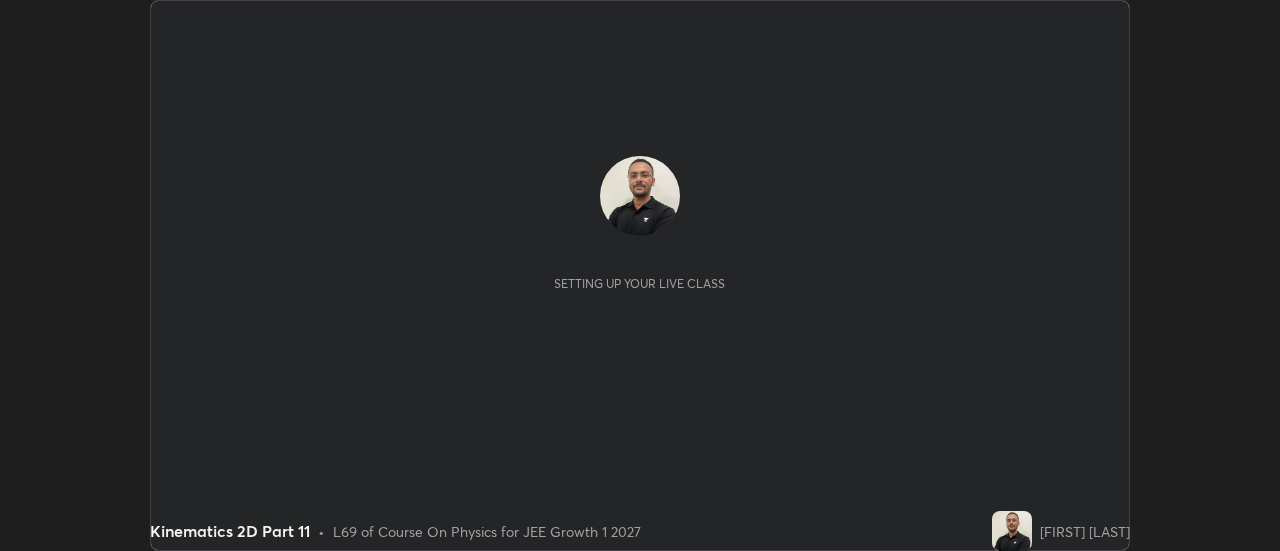 scroll, scrollTop: 0, scrollLeft: 0, axis: both 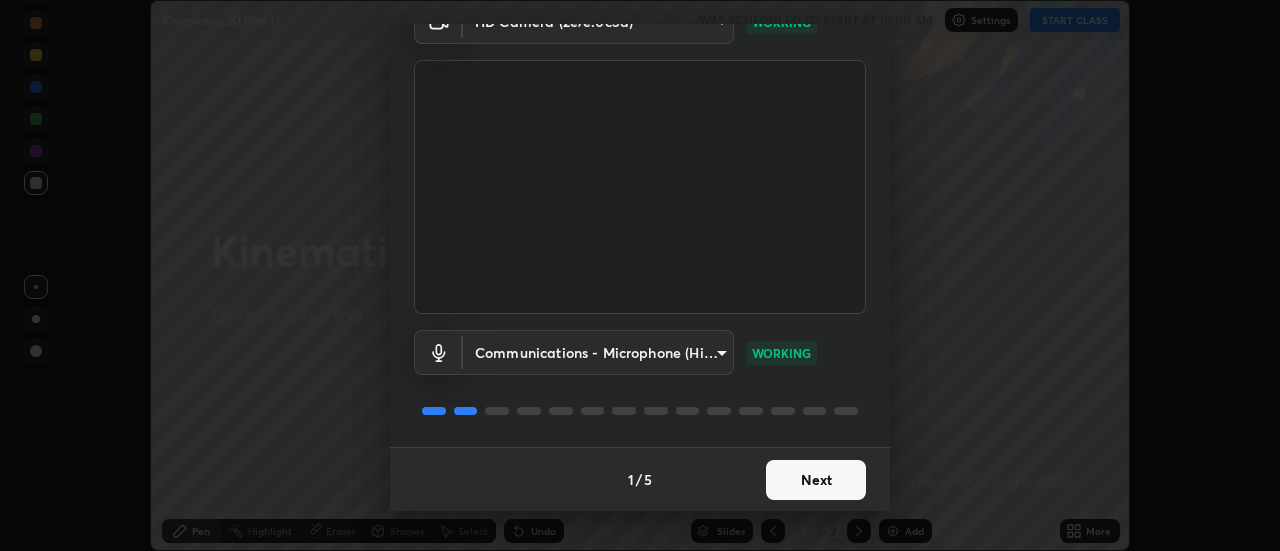 click on "Next" at bounding box center [816, 480] 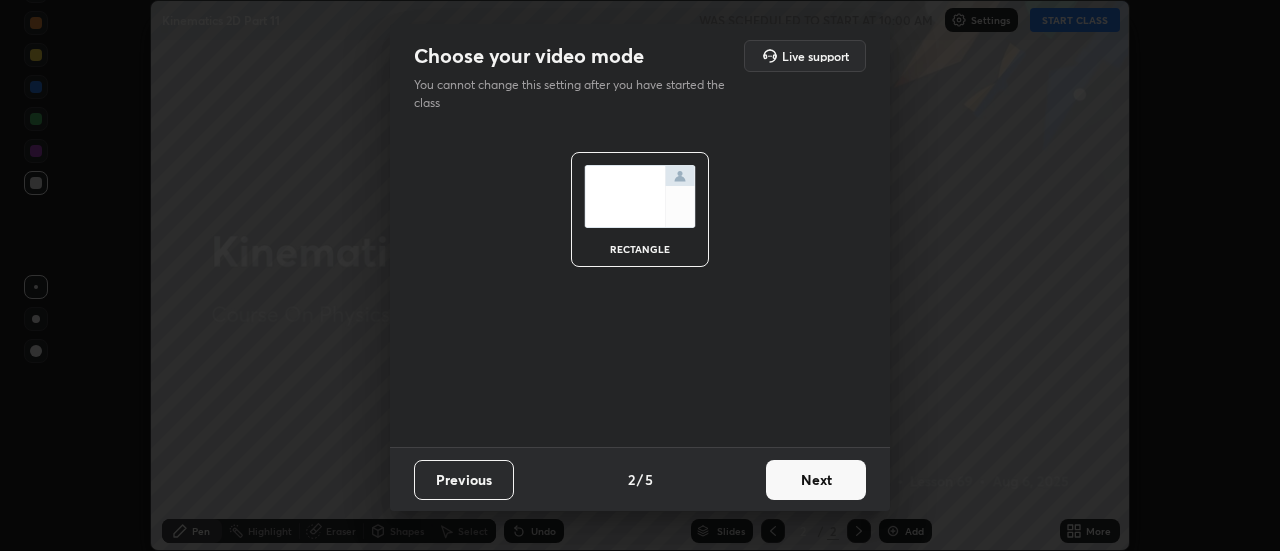 click on "Next" at bounding box center [816, 480] 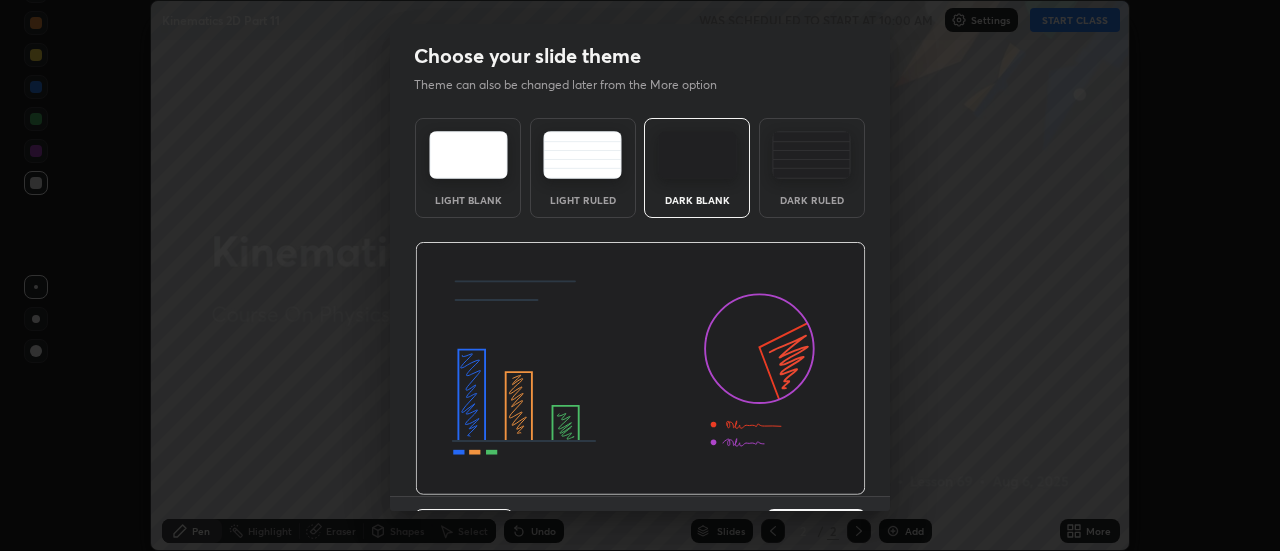 scroll, scrollTop: 49, scrollLeft: 0, axis: vertical 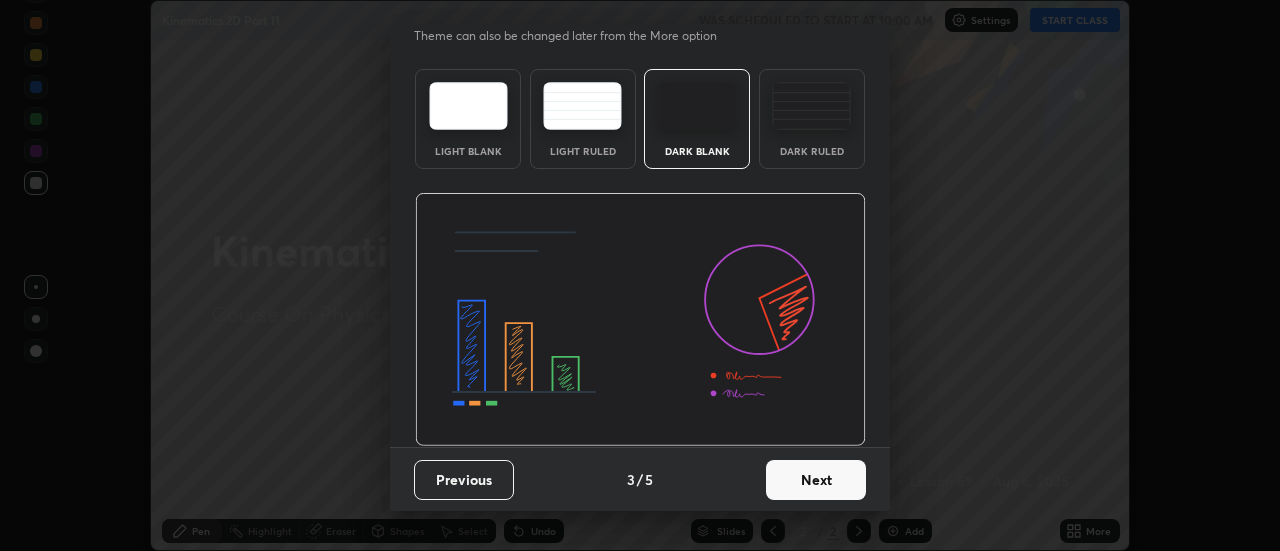 click on "Next" at bounding box center [816, 480] 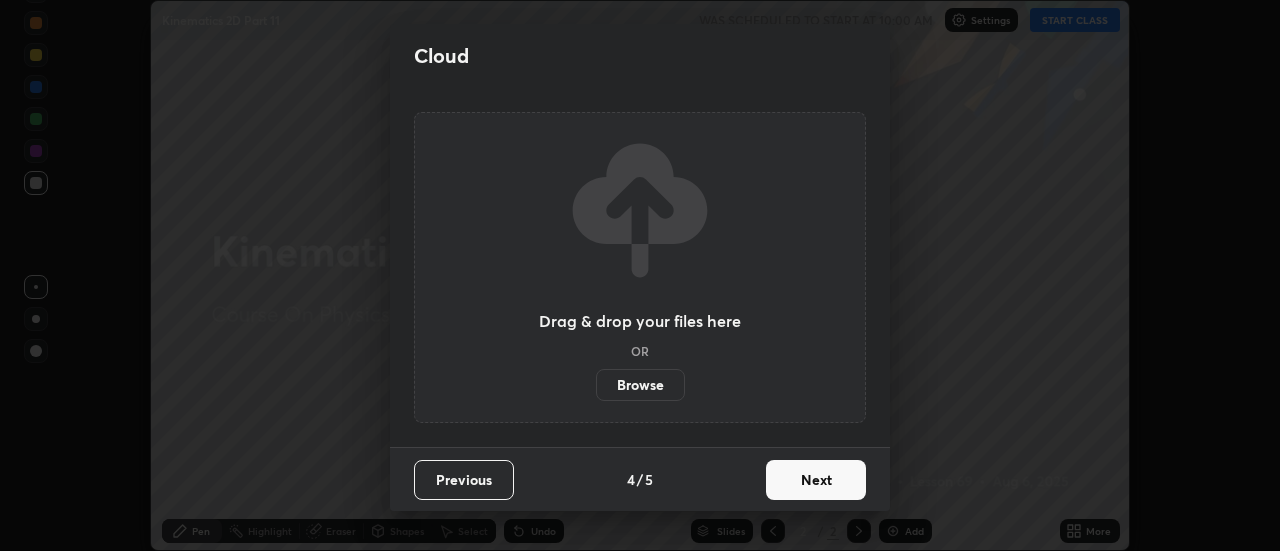 scroll, scrollTop: 0, scrollLeft: 0, axis: both 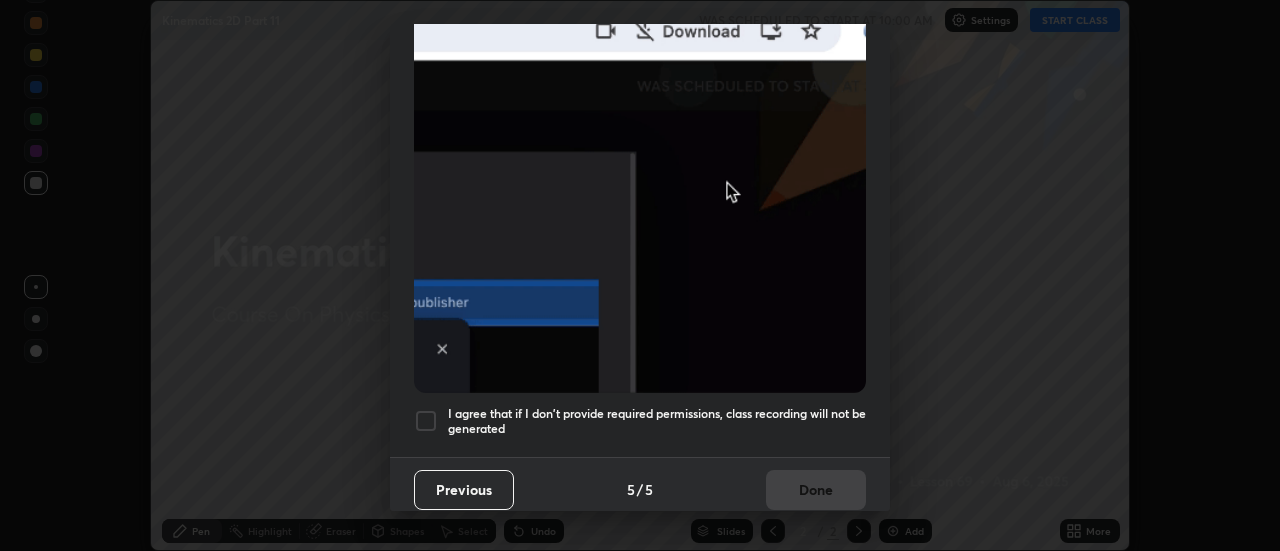 click on "I agree that if I don't provide required permissions, class recording will not be generated" at bounding box center (657, 421) 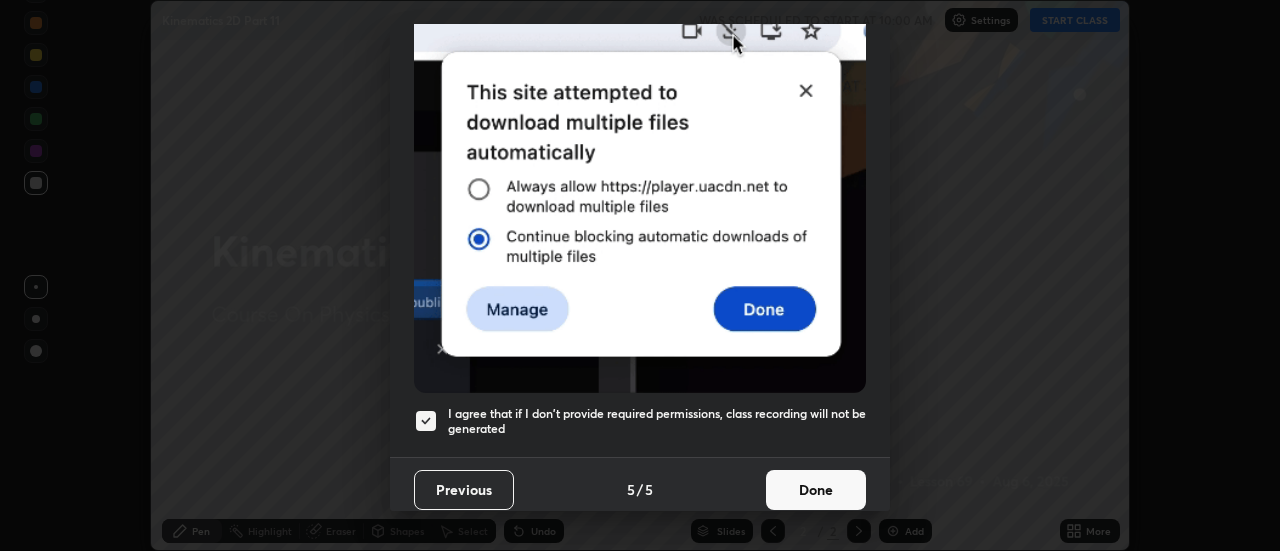 click on "Done" at bounding box center (816, 490) 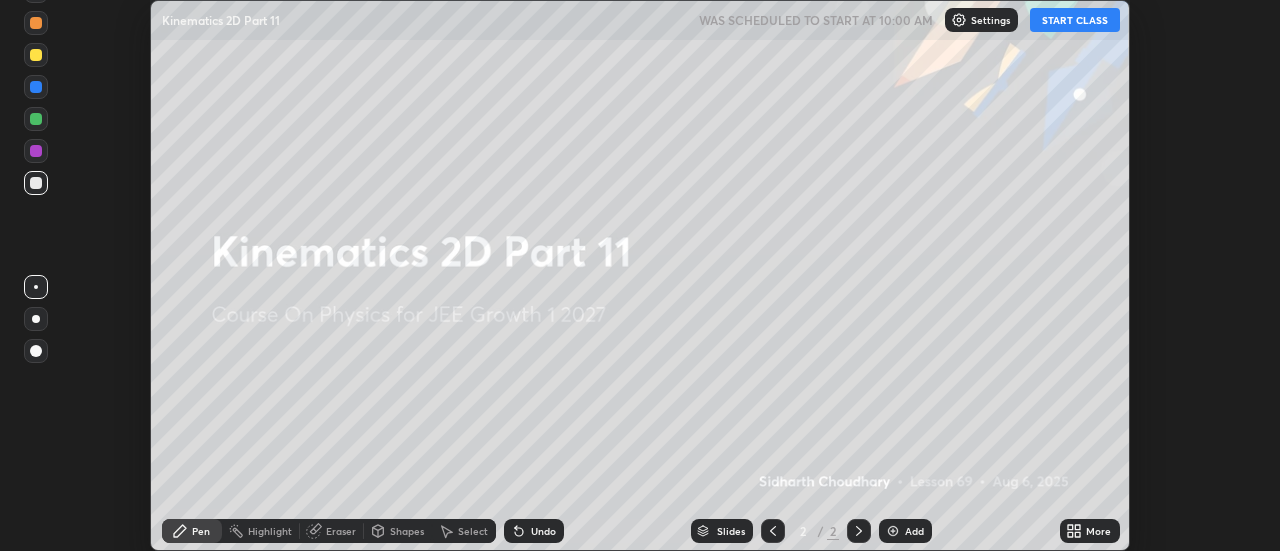 click on "START CLASS" at bounding box center [1075, 20] 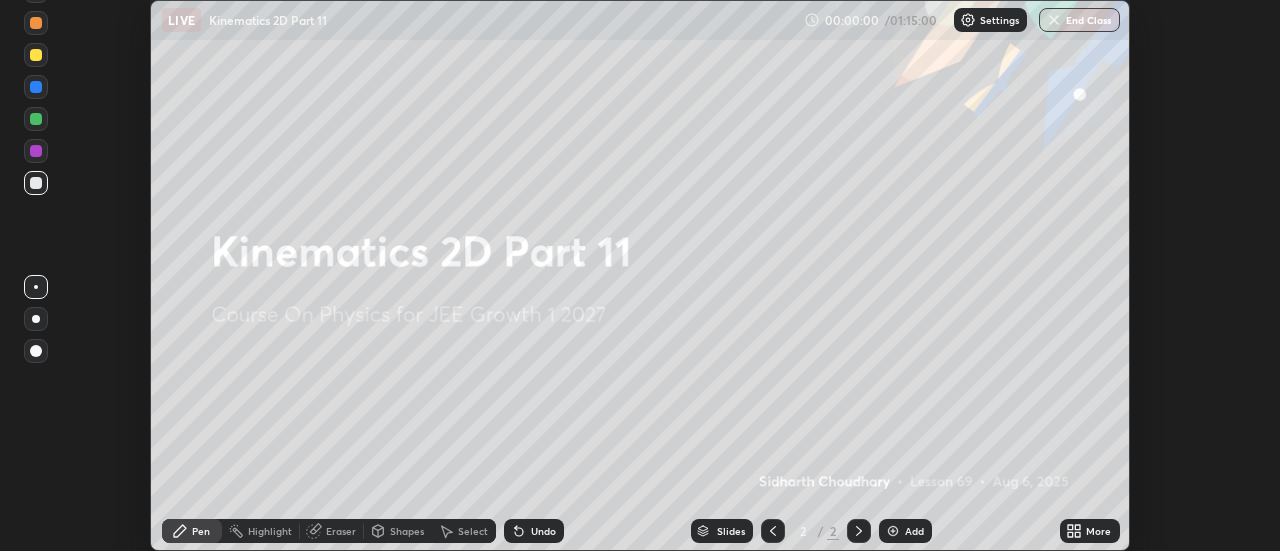 click 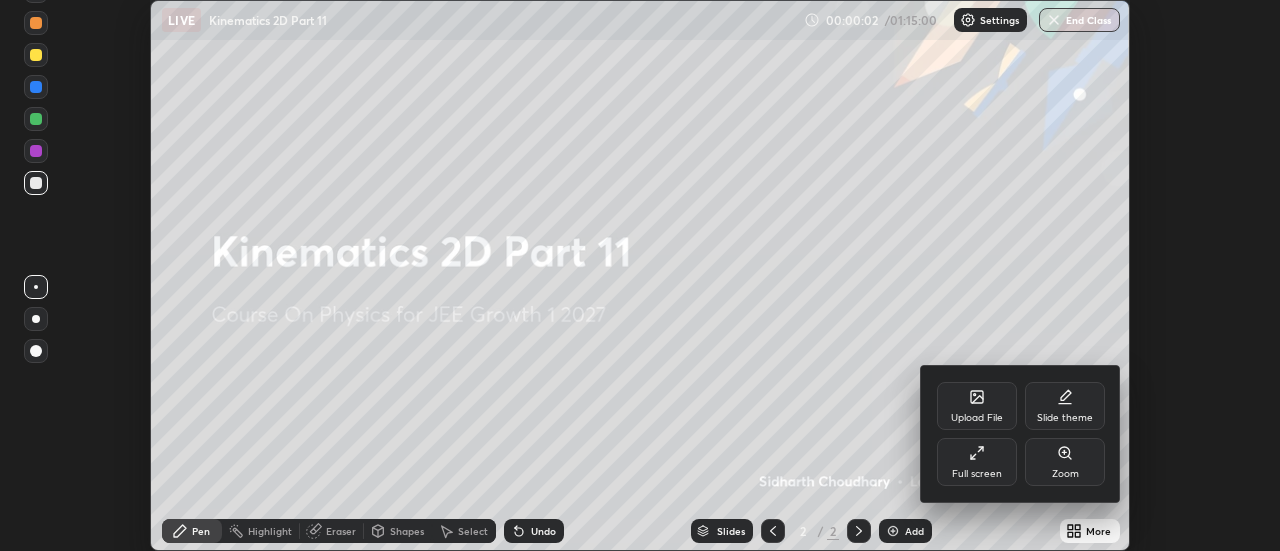click on "Upload File" at bounding box center [977, 406] 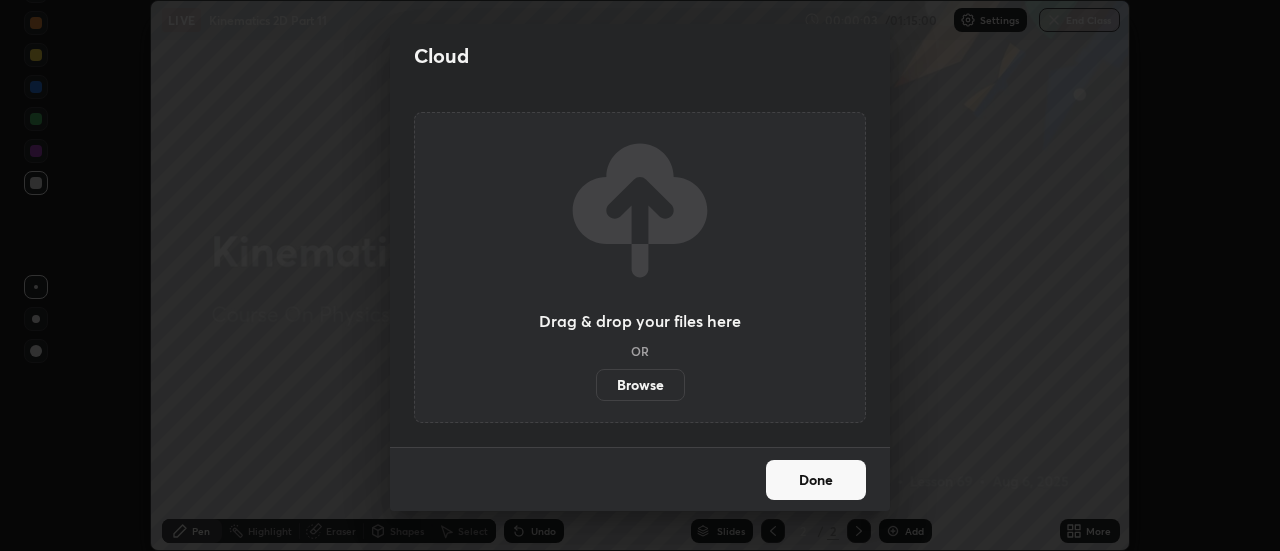 click on "Browse" at bounding box center (640, 385) 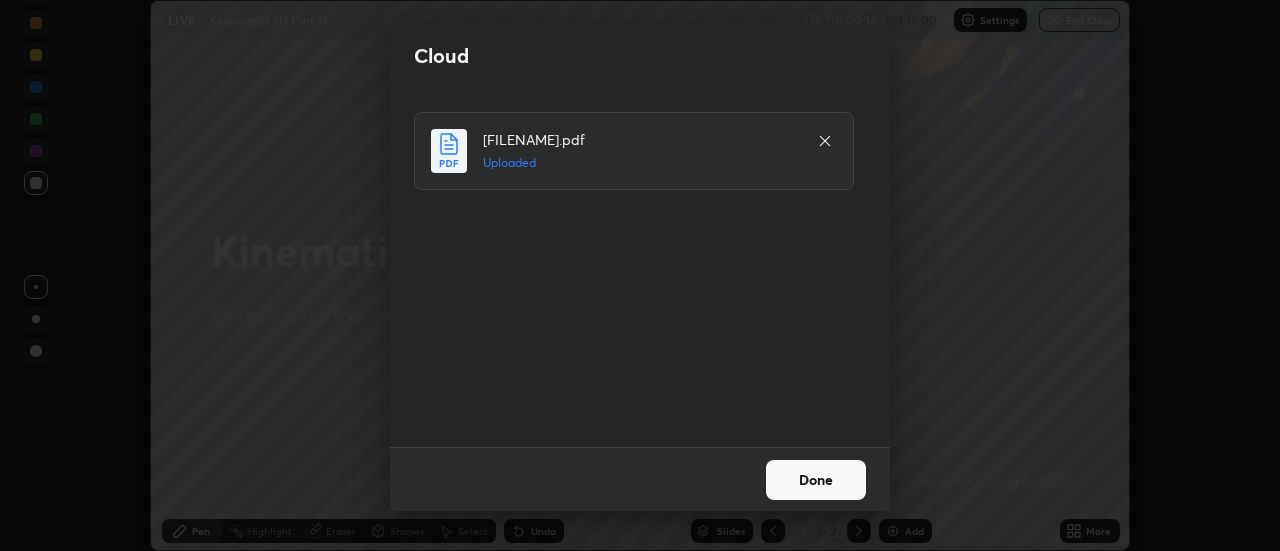 click on "Done" at bounding box center [816, 480] 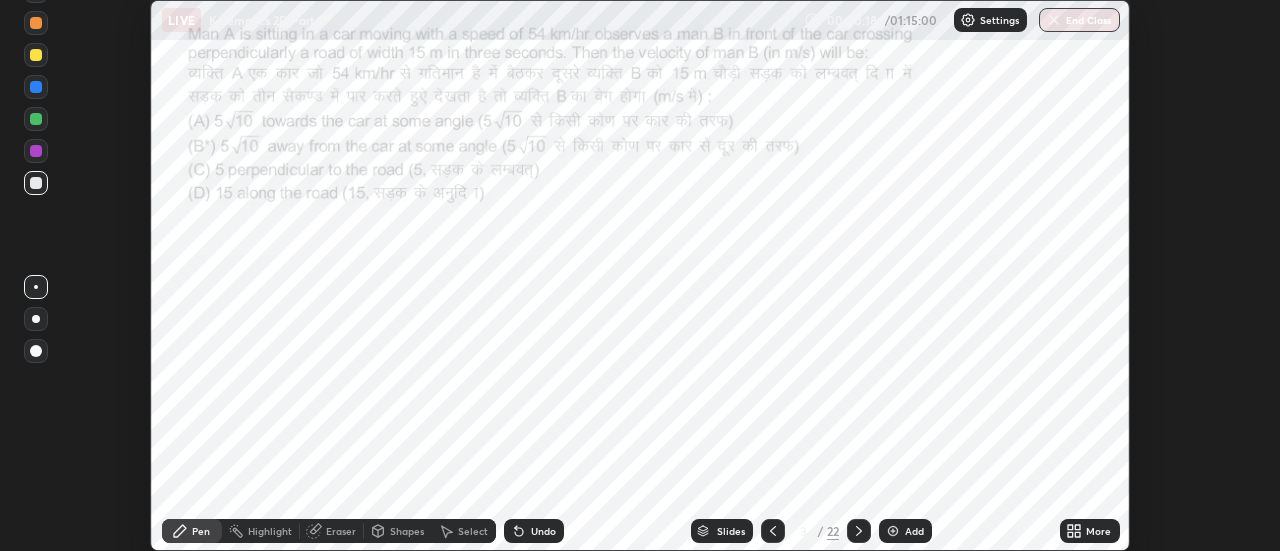 click 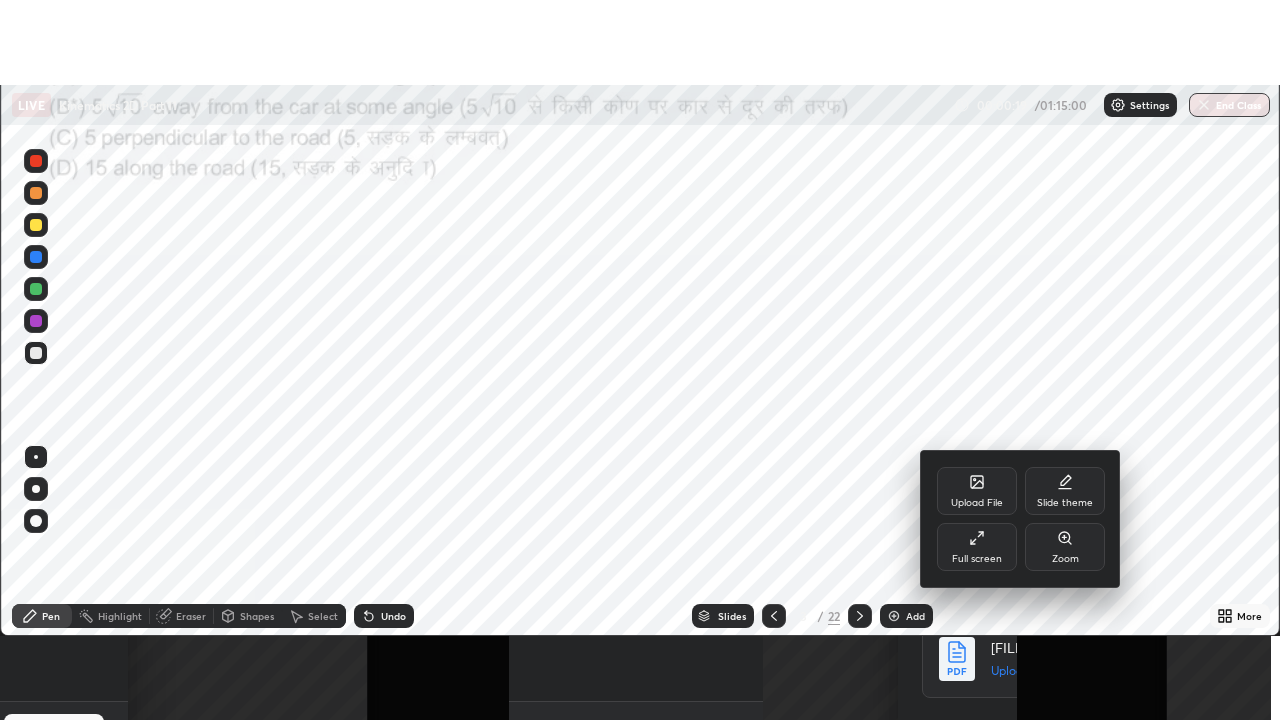 scroll, scrollTop: 99280, scrollLeft: 98720, axis: both 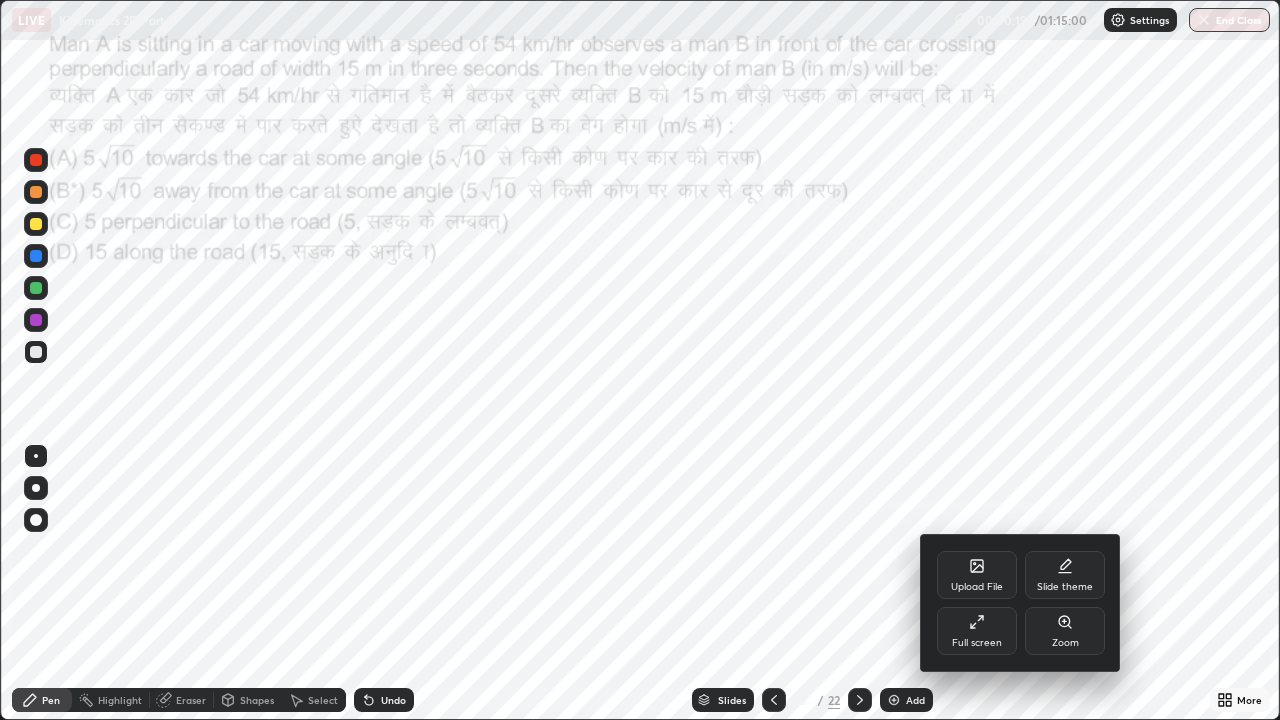 click on "Upload File" at bounding box center [977, 587] 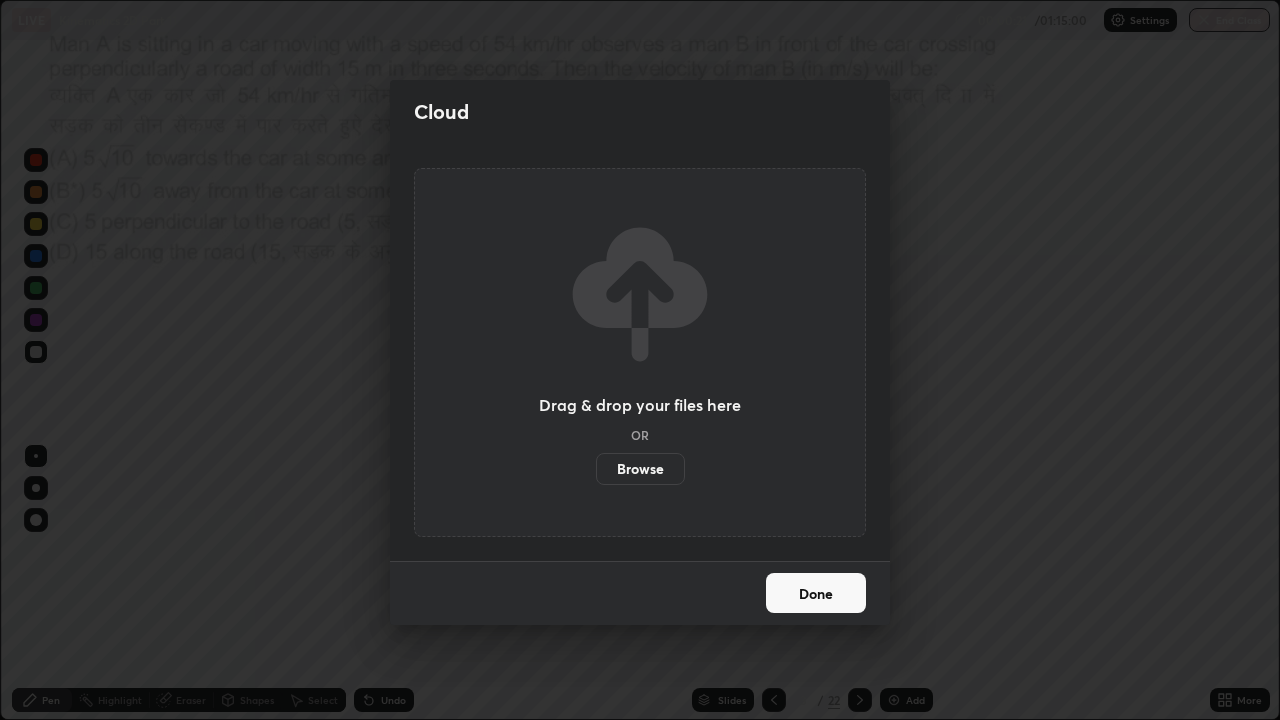 click on "Done" at bounding box center [816, 593] 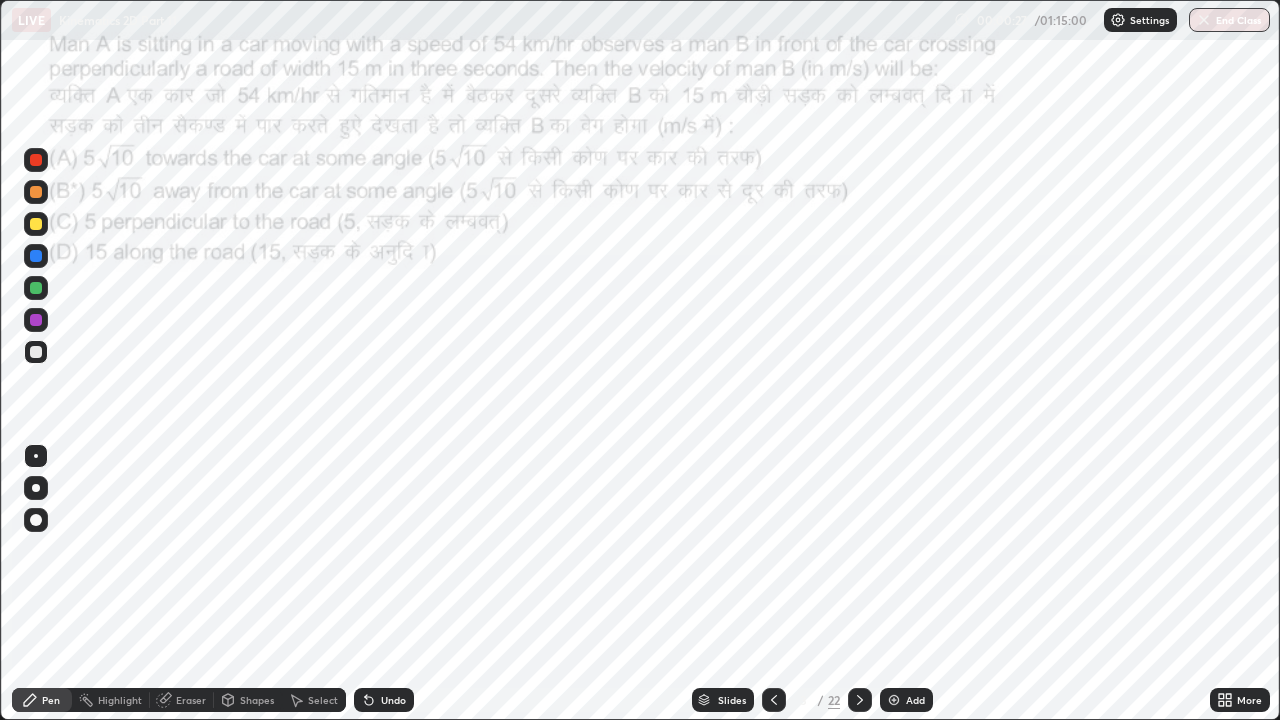 click at bounding box center [36, 256] 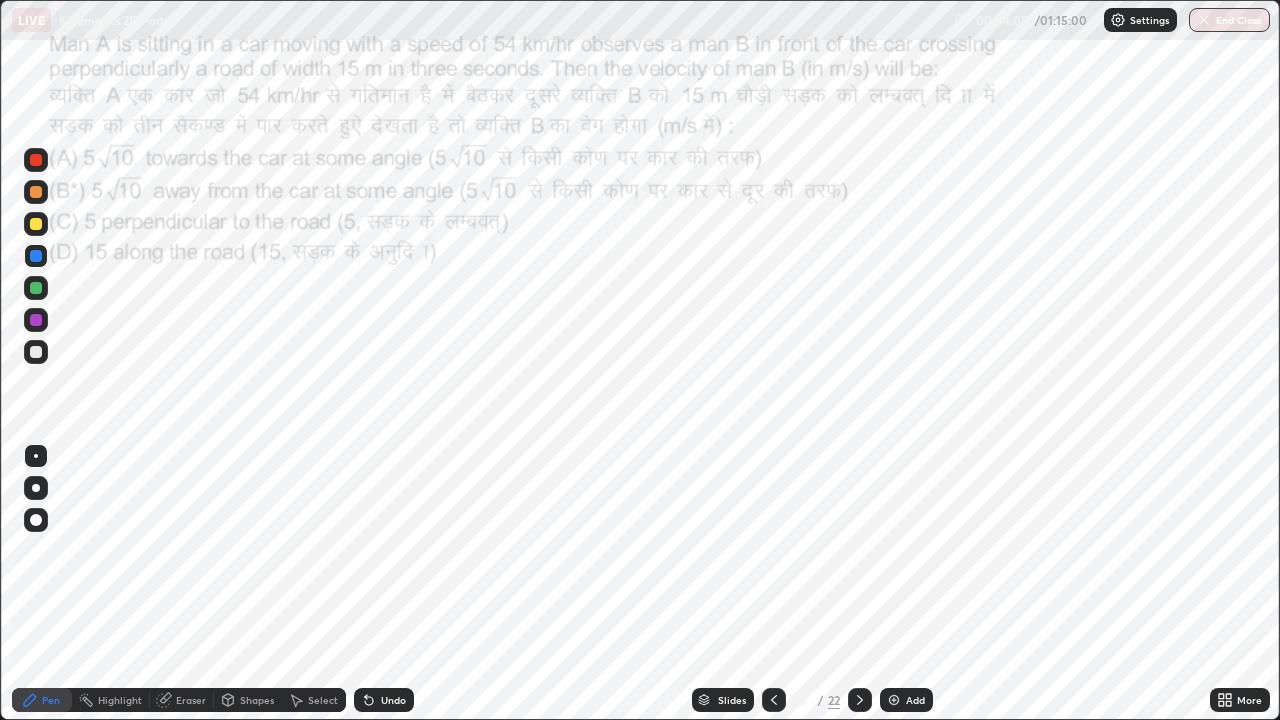 click at bounding box center (36, 192) 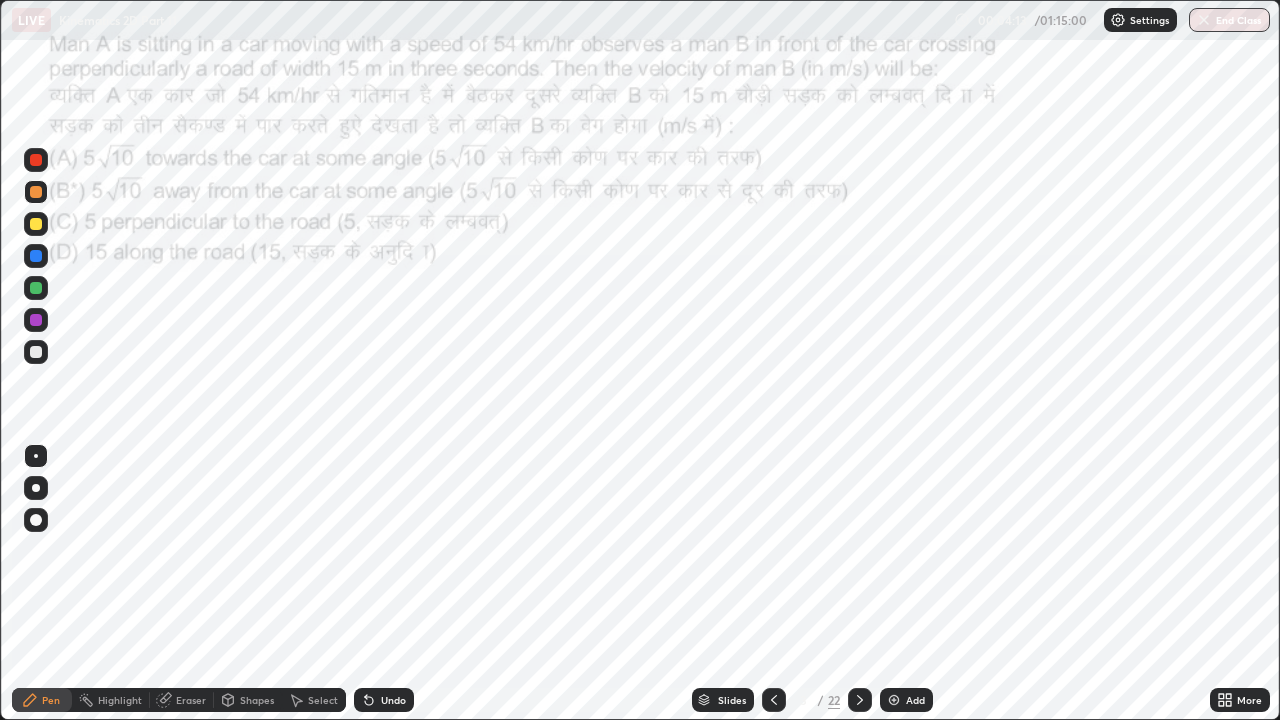 click at bounding box center (36, 488) 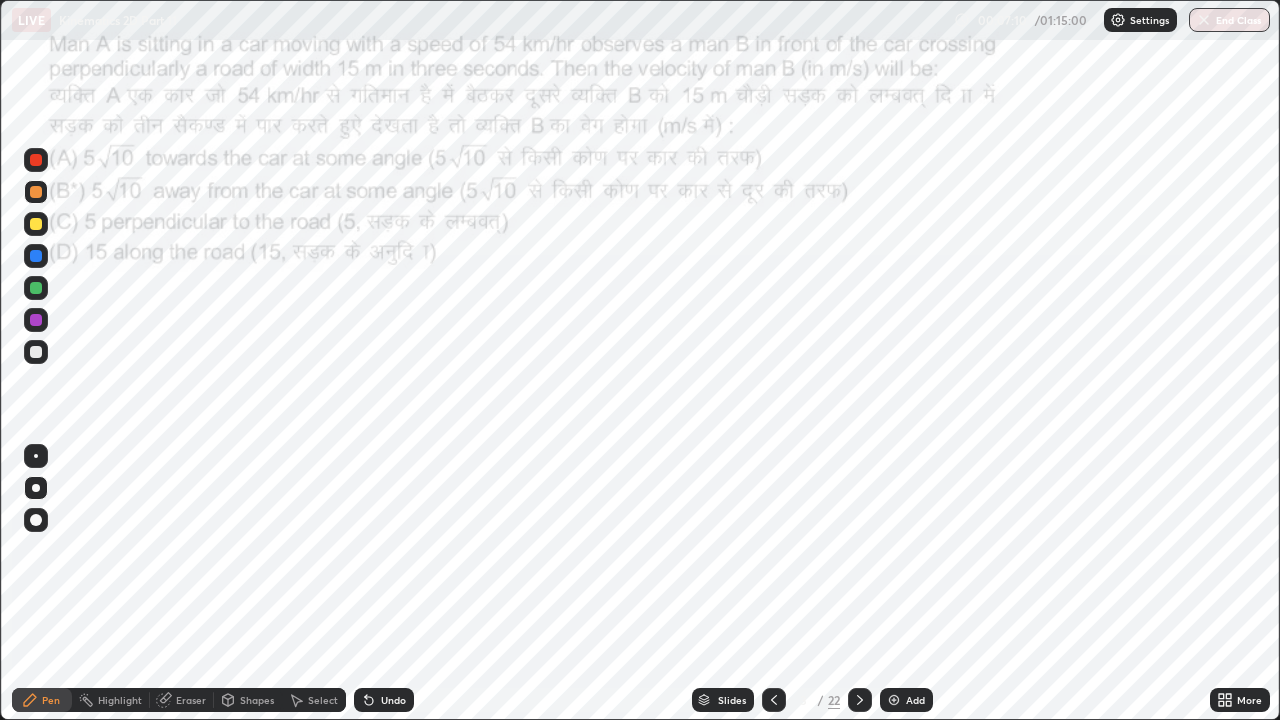 click at bounding box center [36, 224] 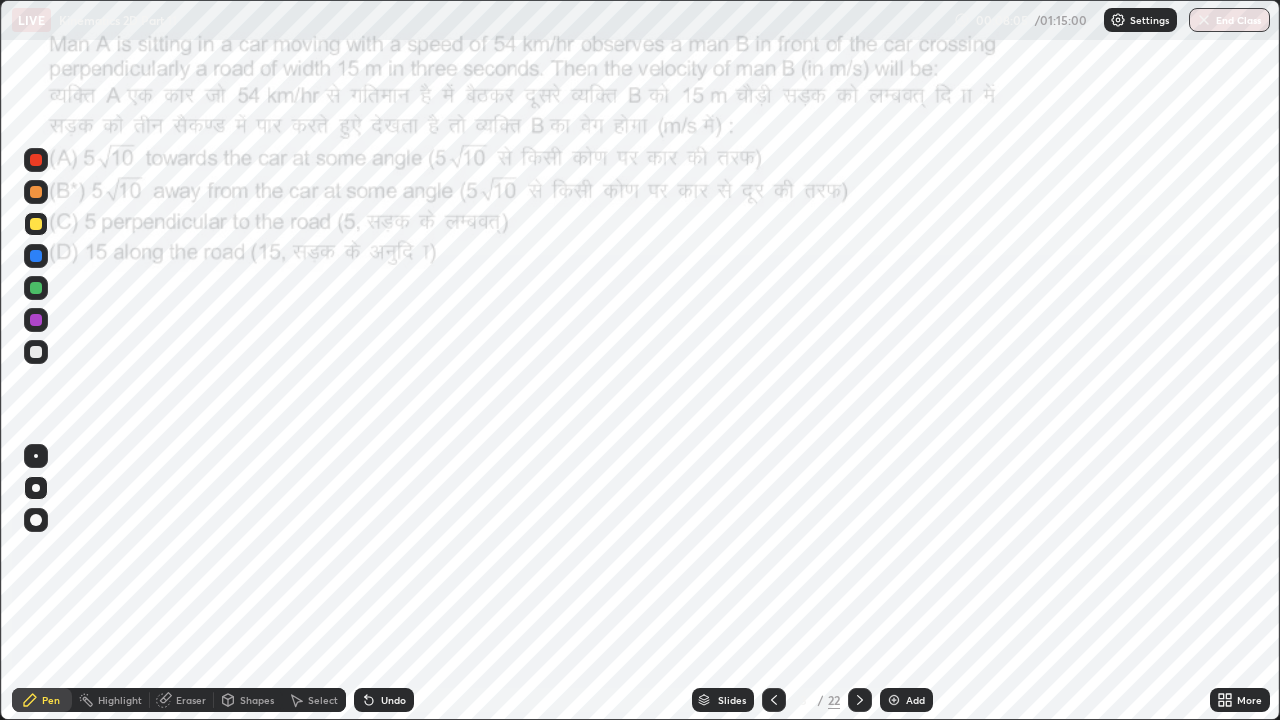 click at bounding box center (36, 320) 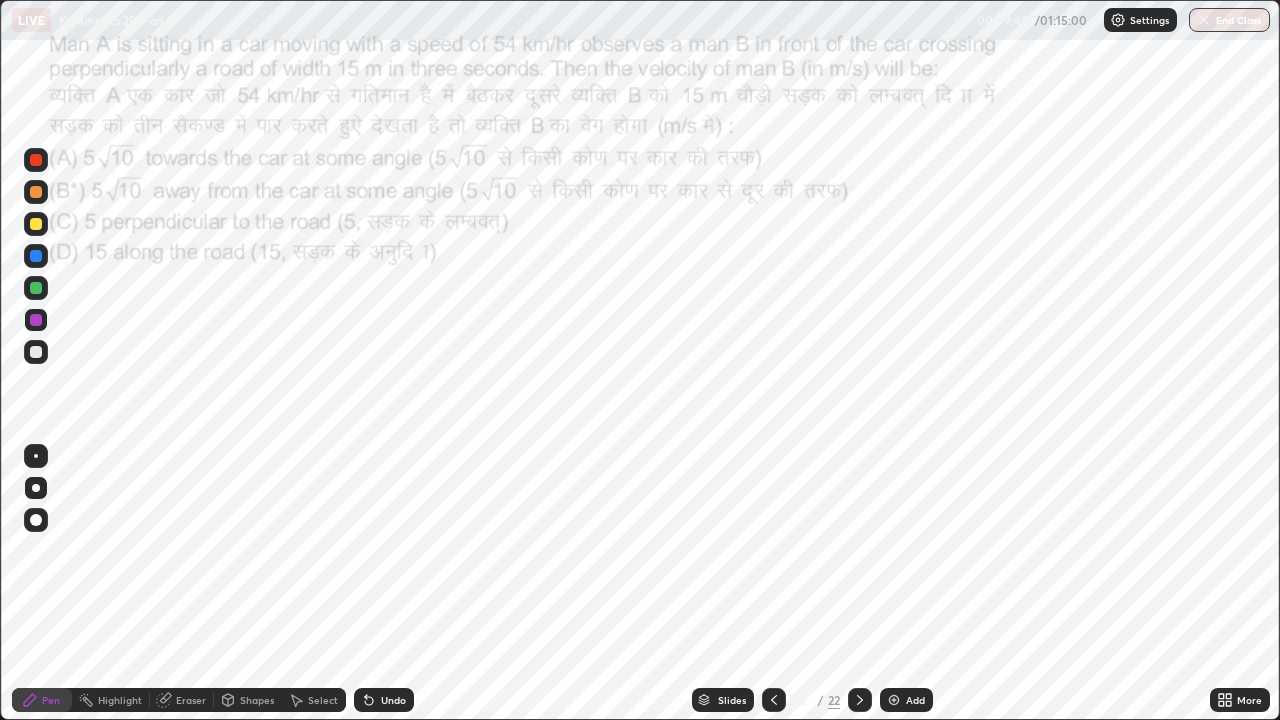 click 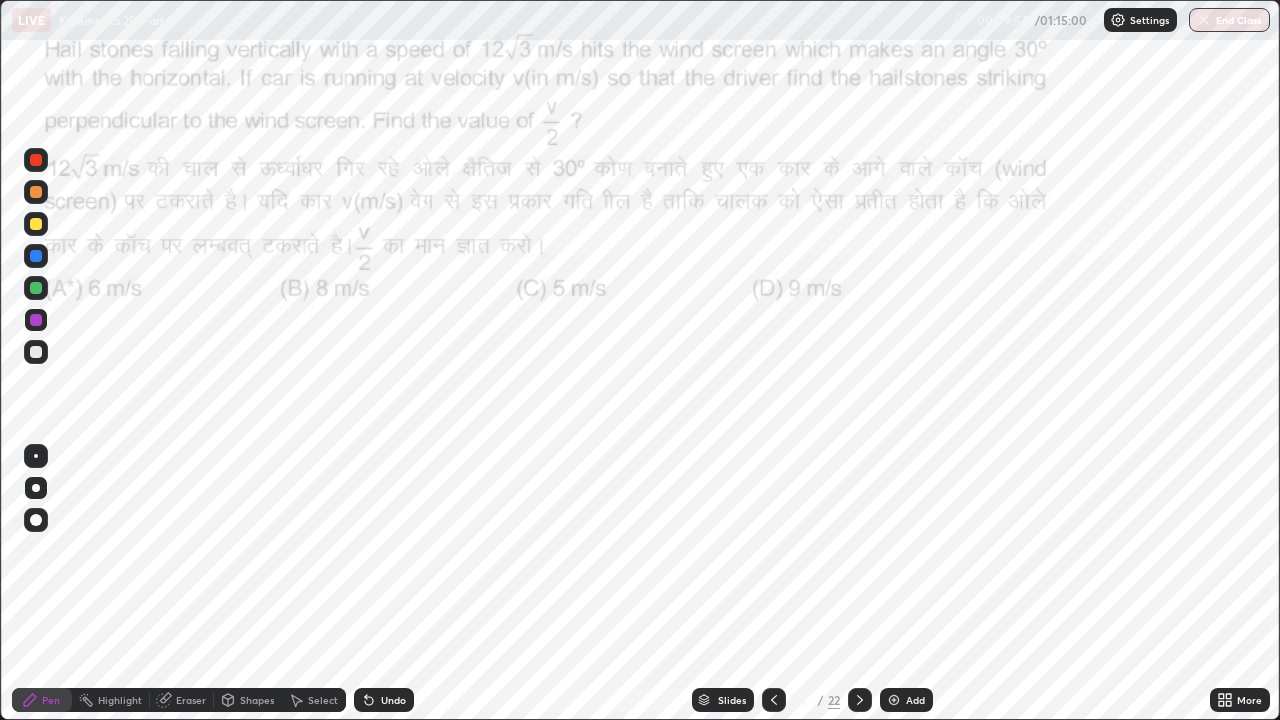 click 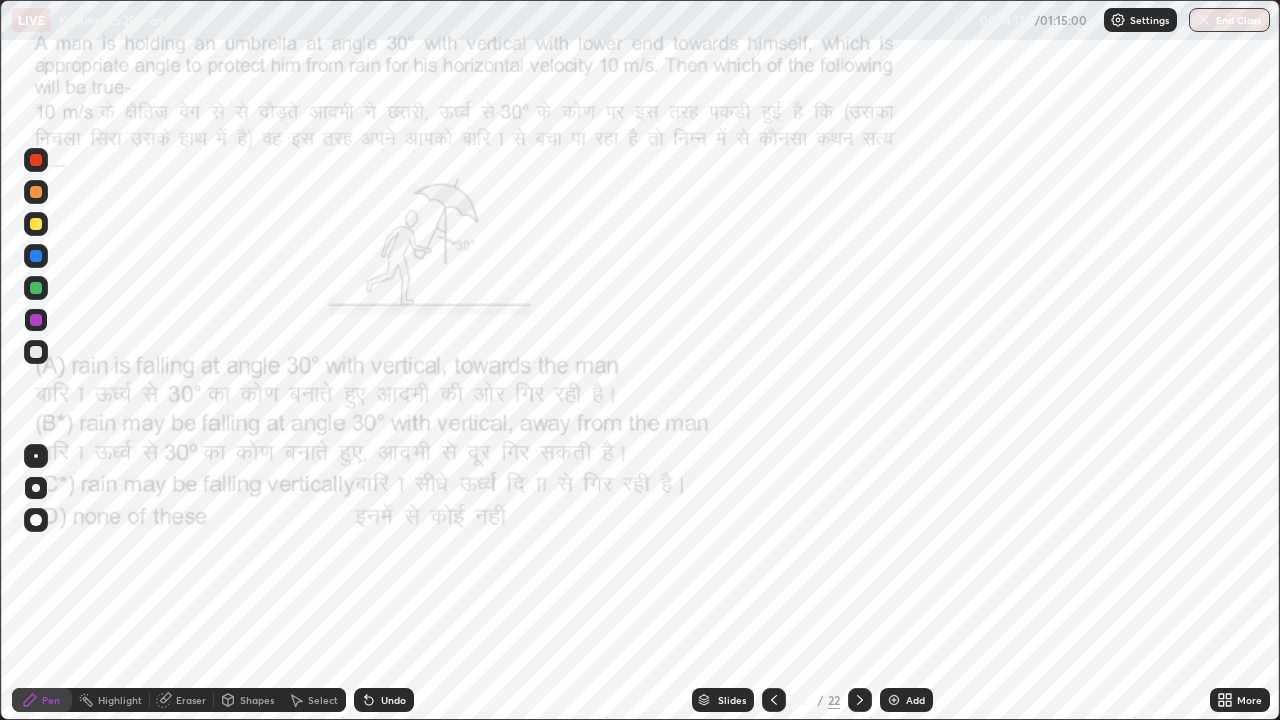 click at bounding box center [36, 288] 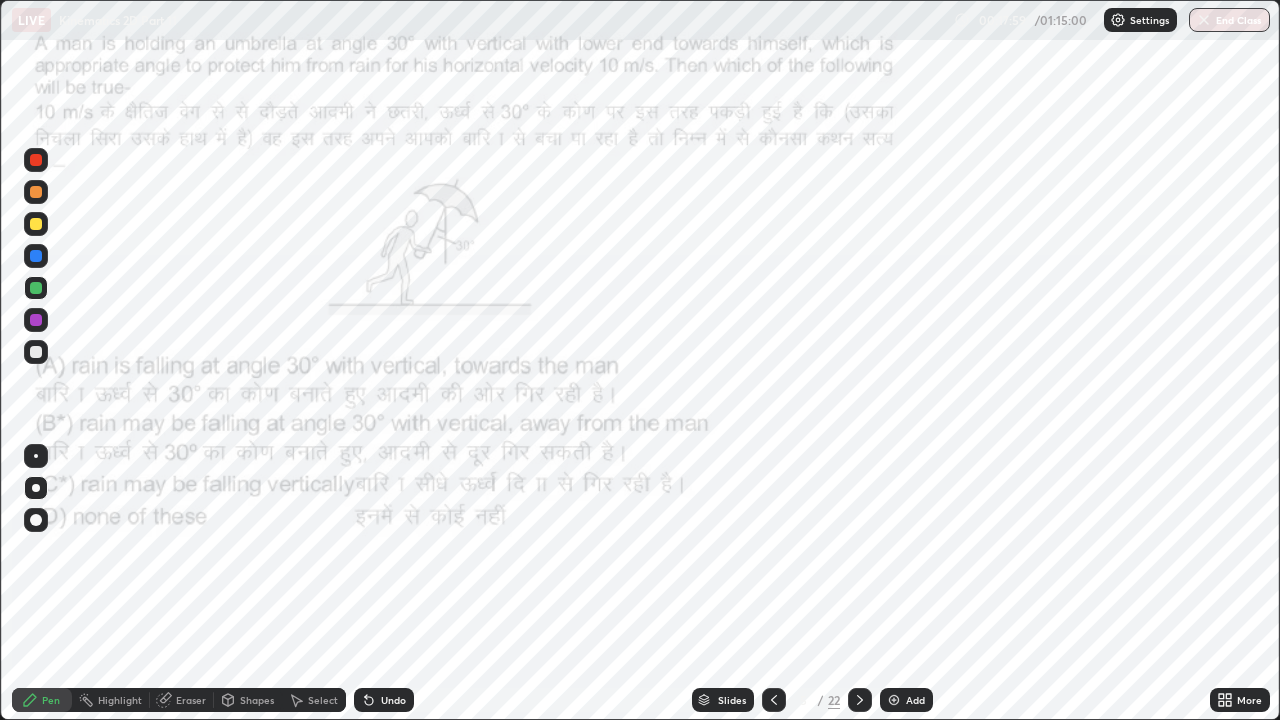 click 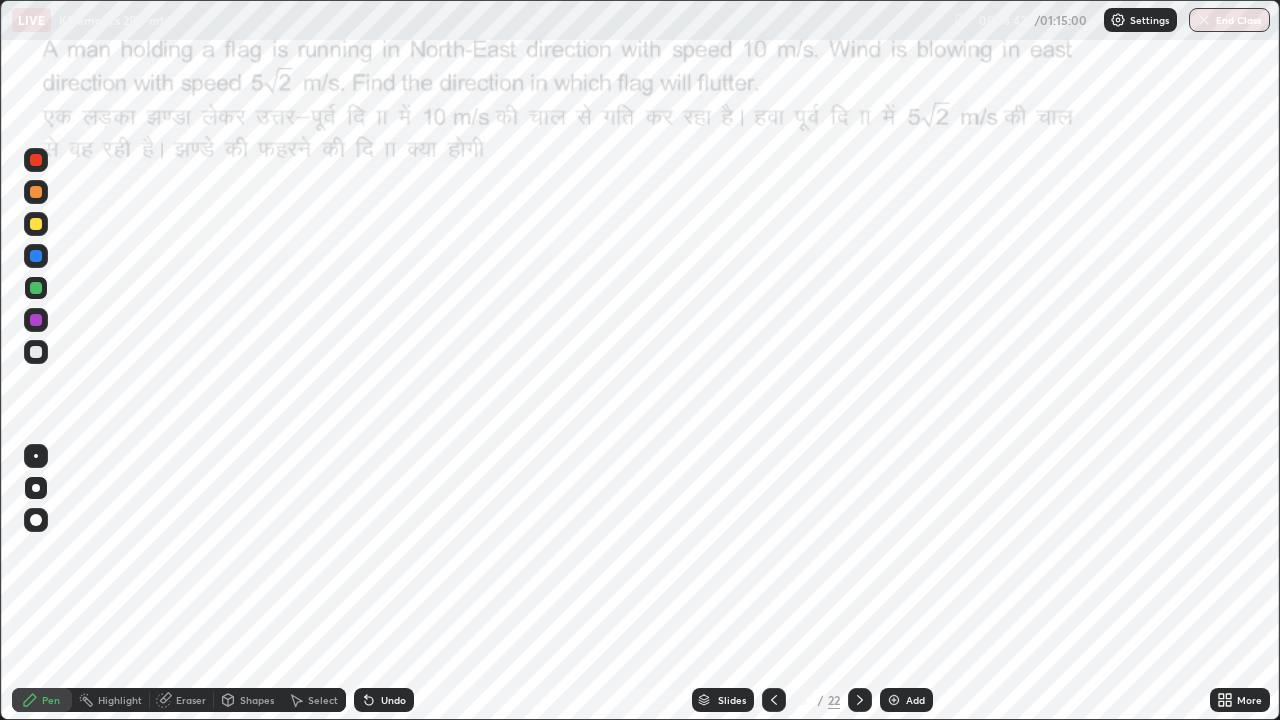 click on "Undo" at bounding box center [393, 700] 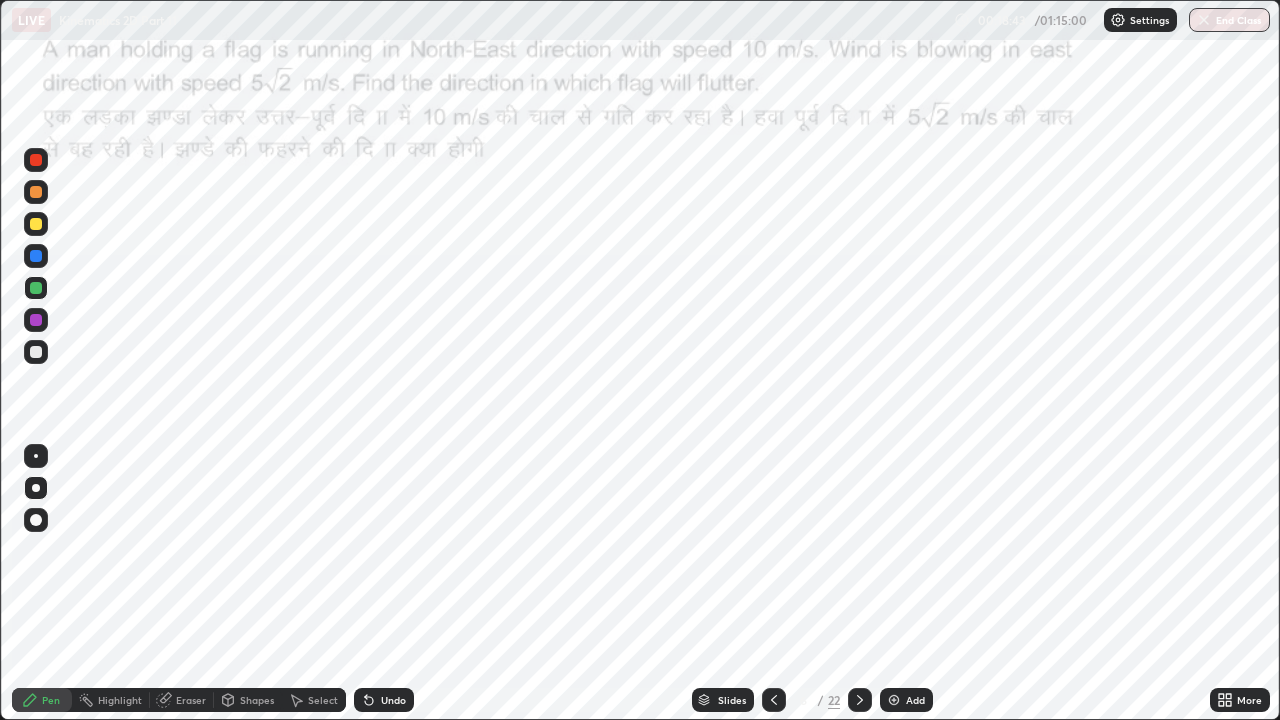 click on "Undo" at bounding box center [393, 700] 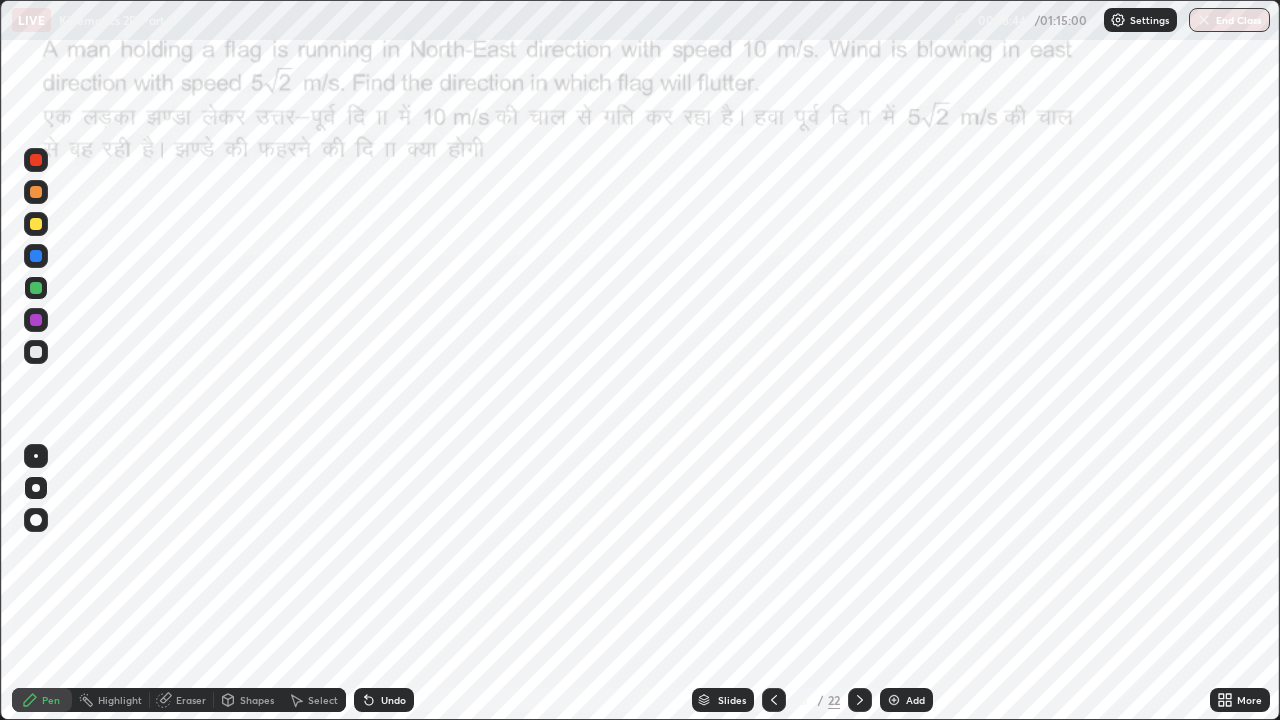 click on "Undo" at bounding box center (393, 700) 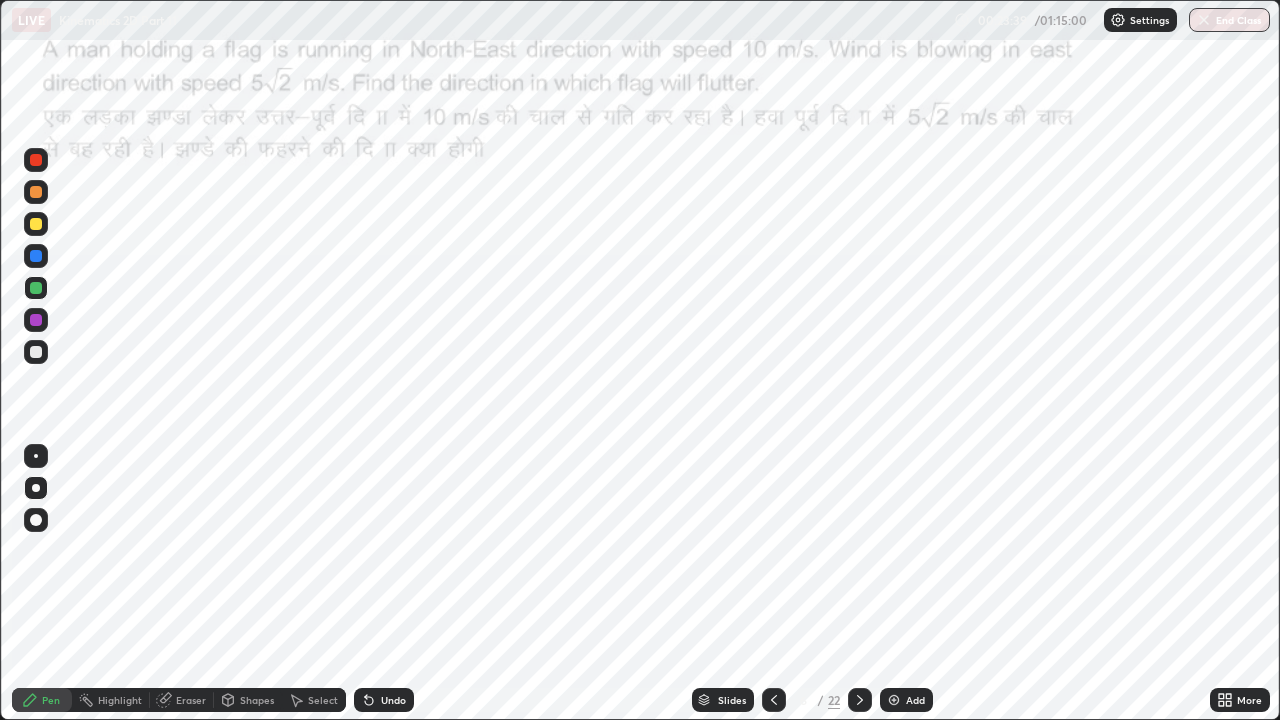 click at bounding box center [36, 192] 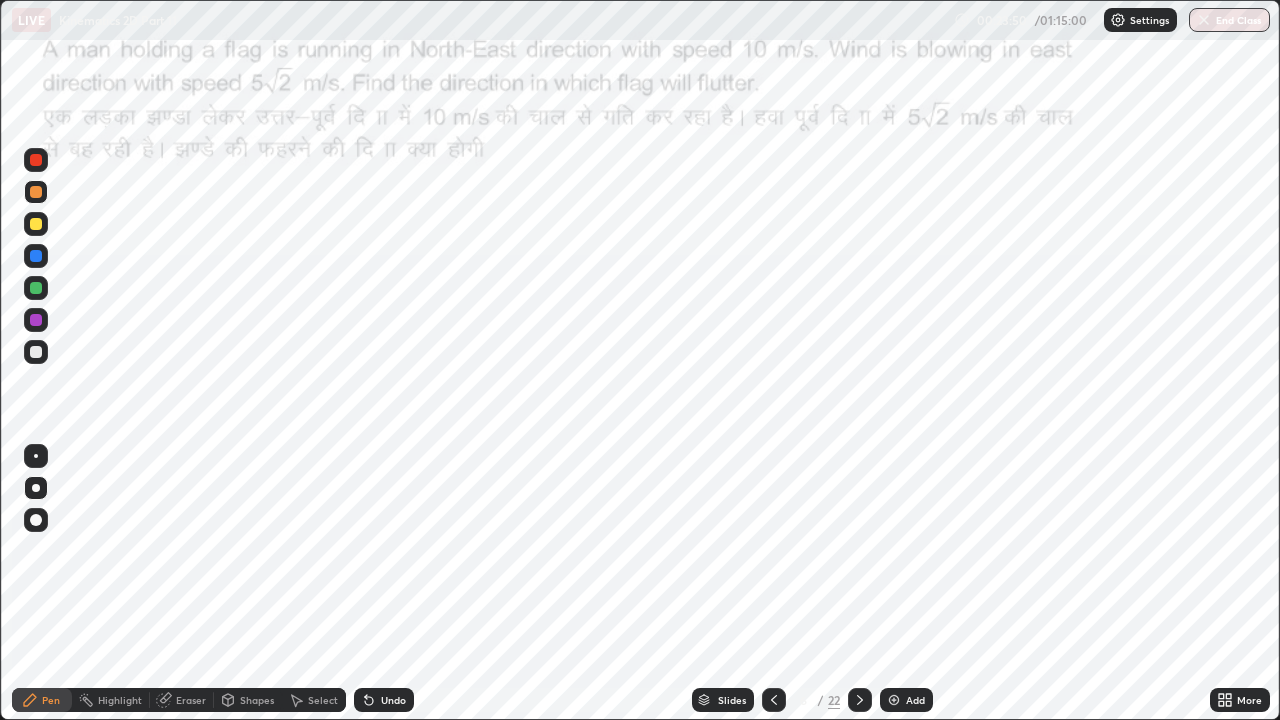 click at bounding box center (36, 192) 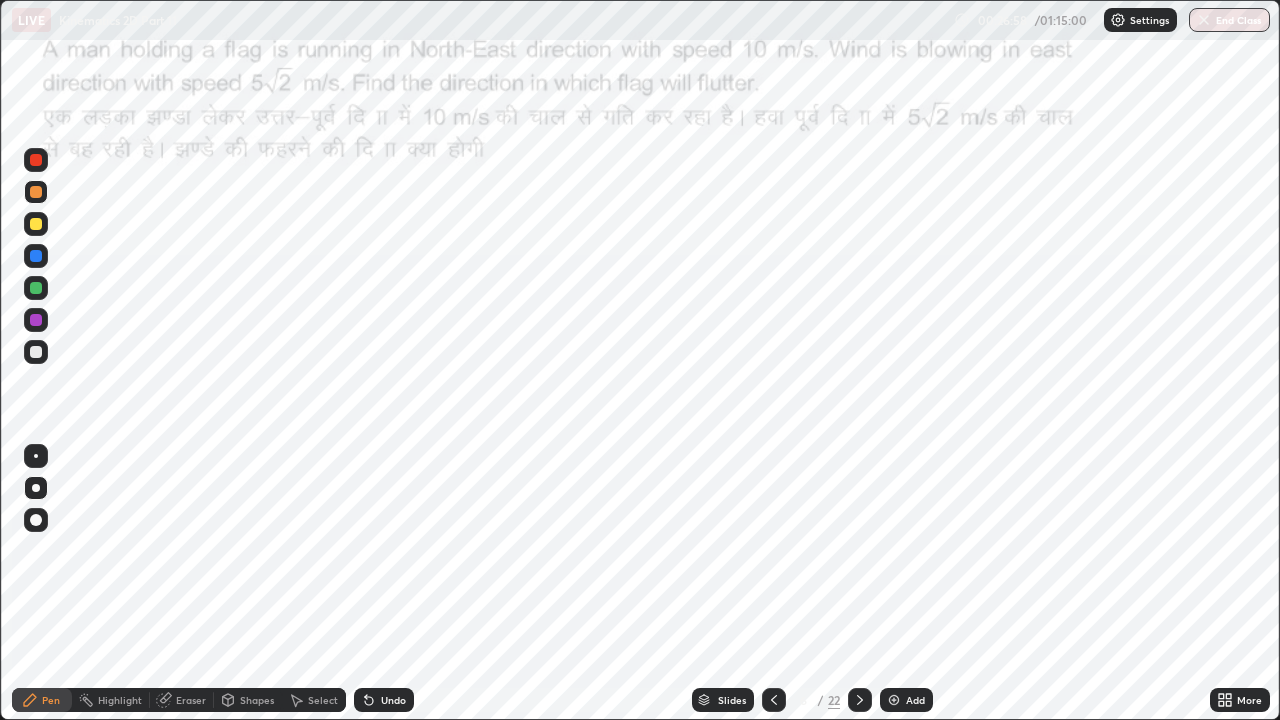 click on "Eraser" at bounding box center [191, 700] 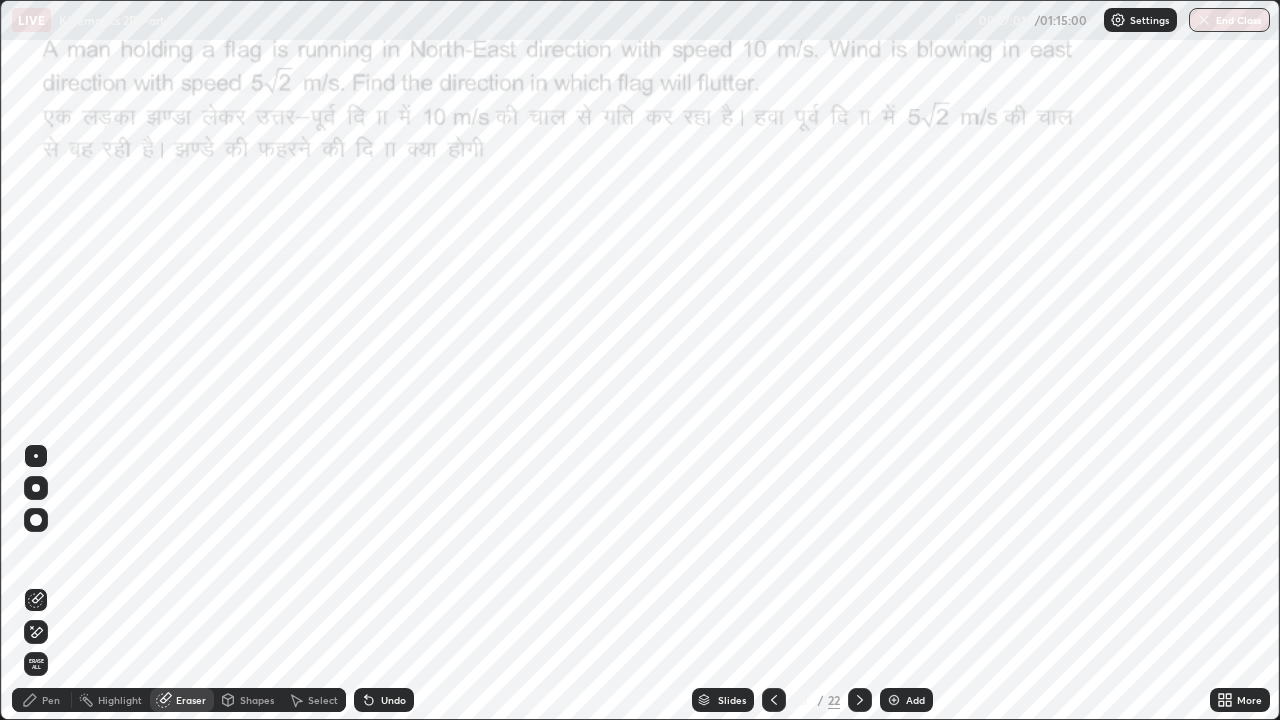 click on "Pen" at bounding box center [42, 700] 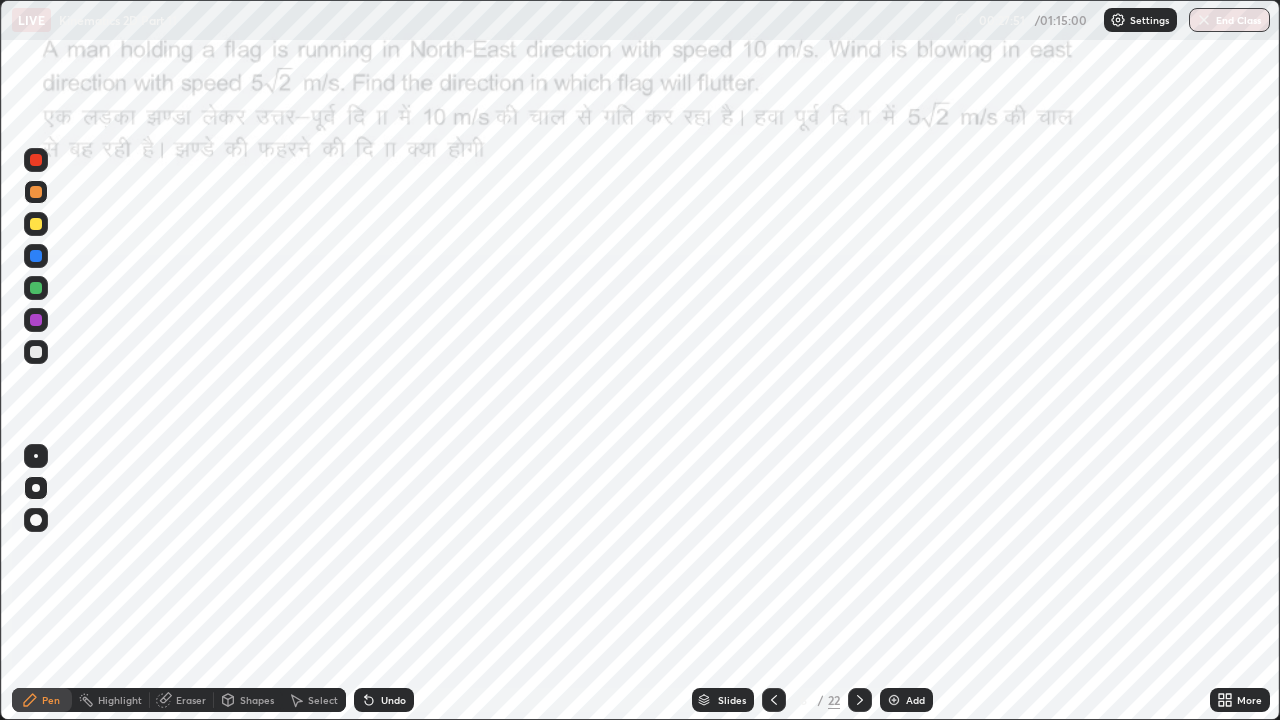 click at bounding box center [36, 224] 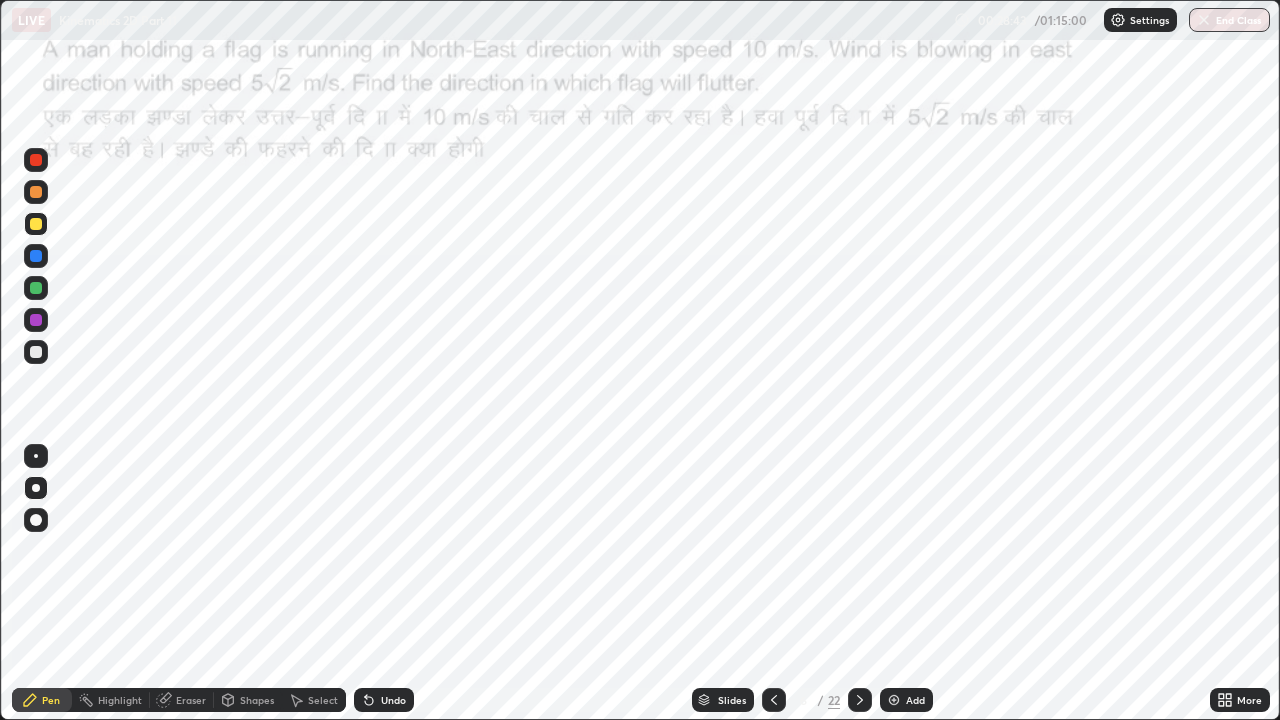 click at bounding box center (36, 256) 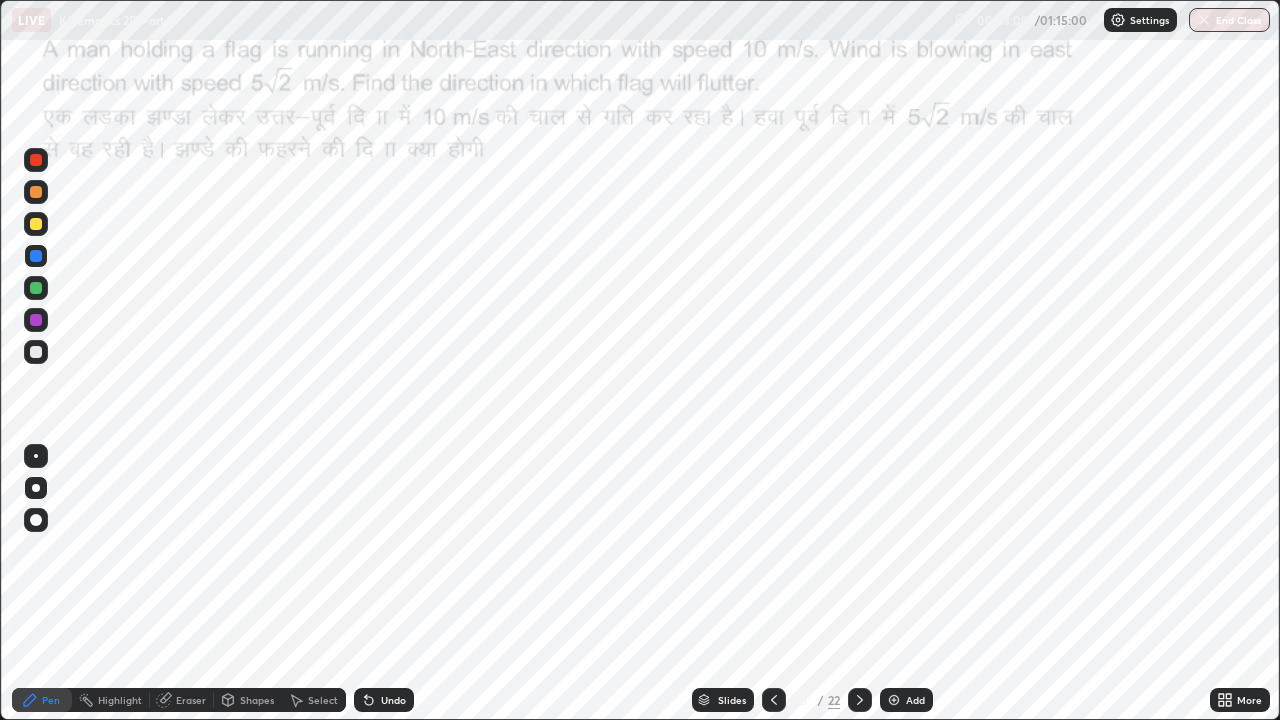 click 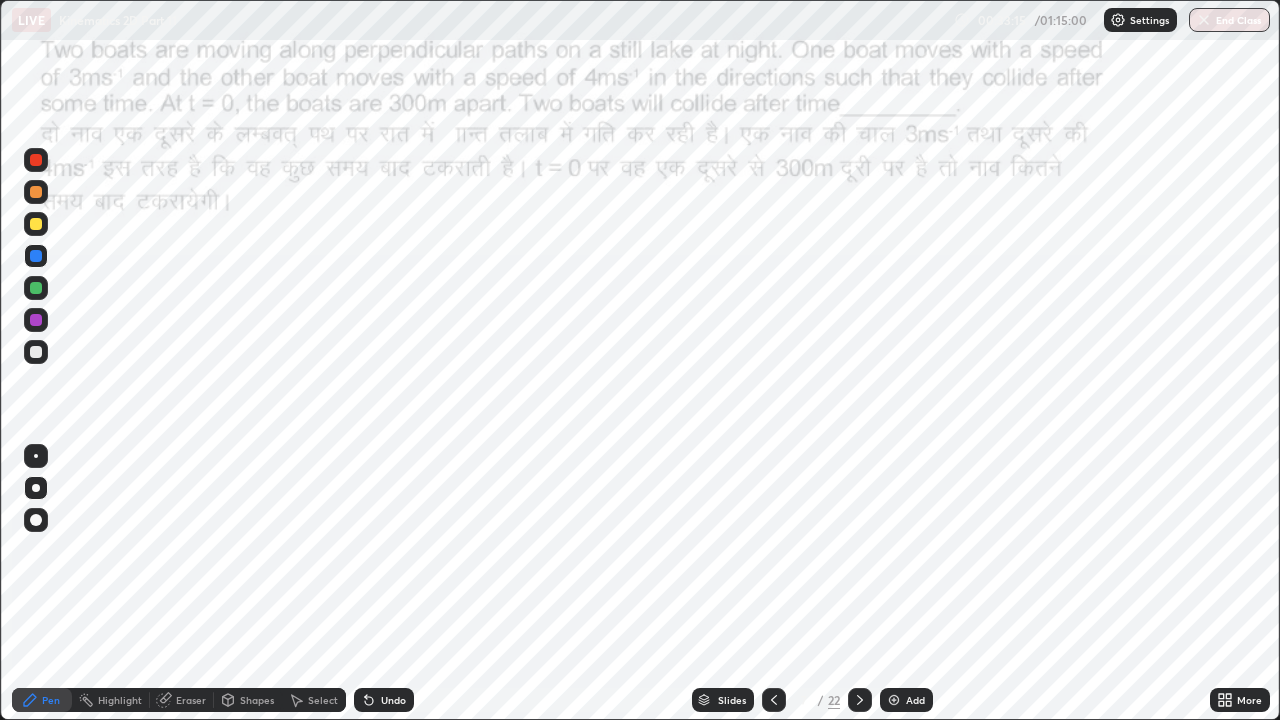 click 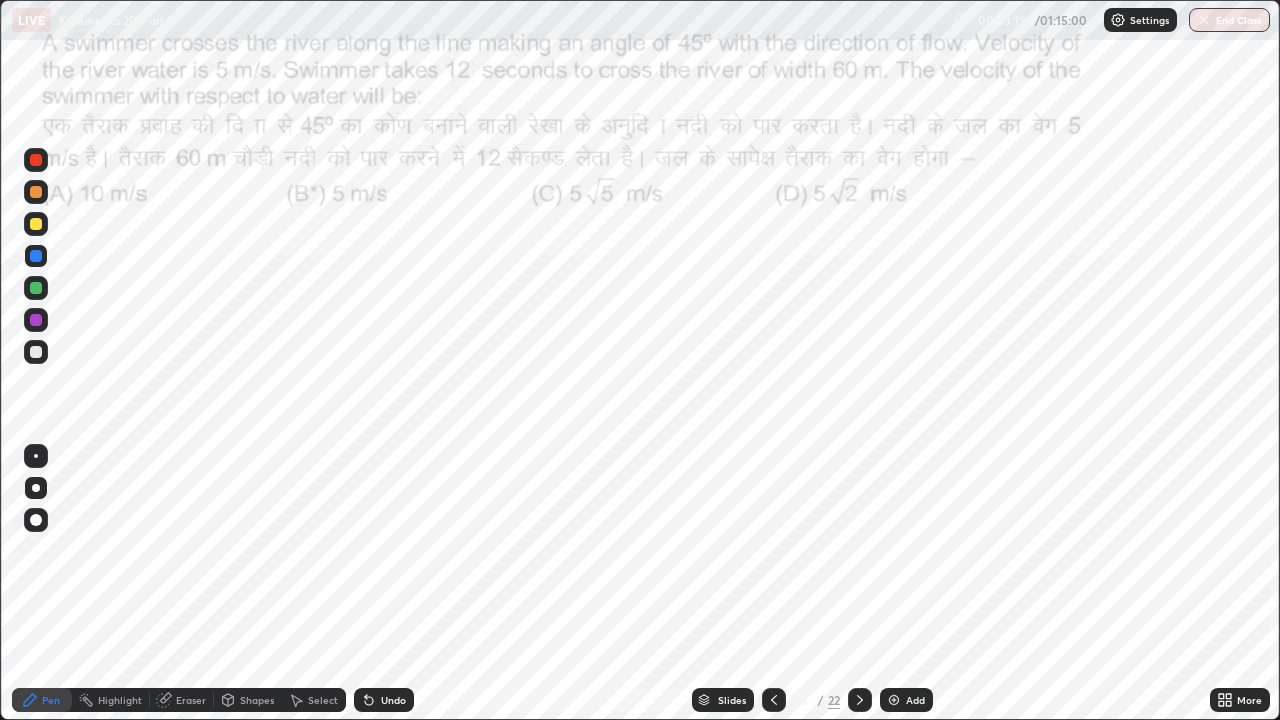 click 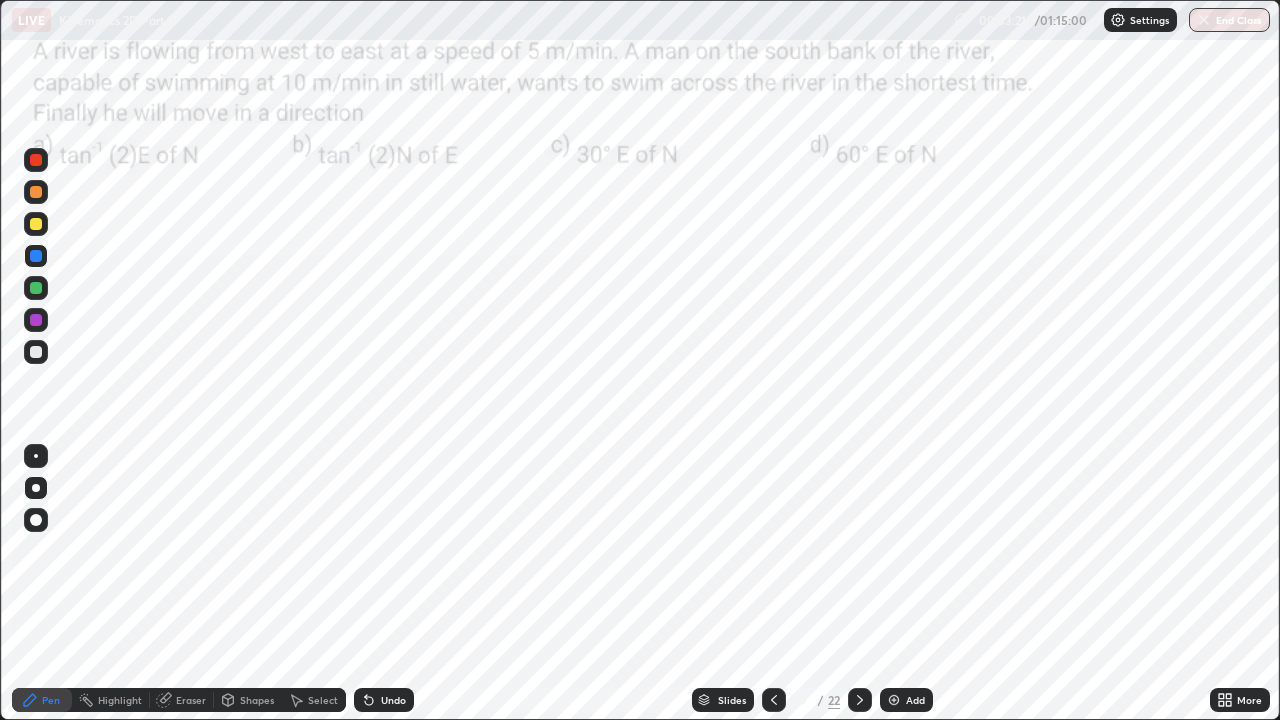 click 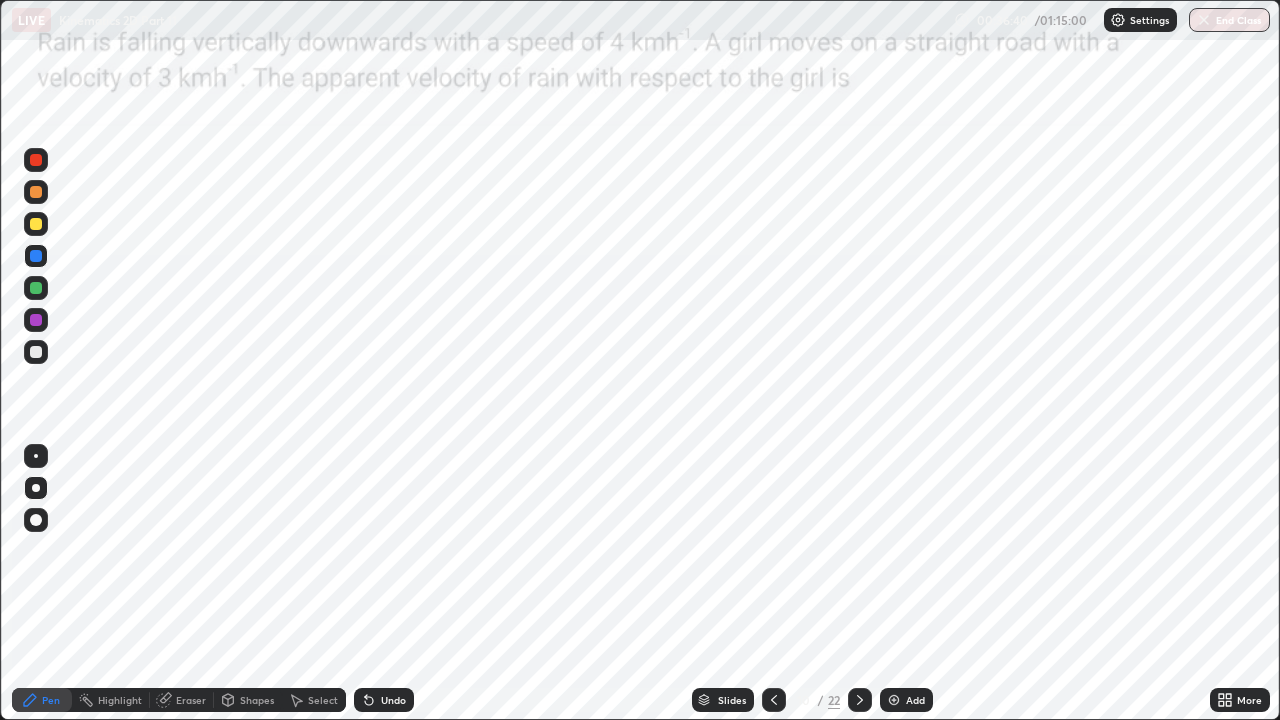 click at bounding box center (36, 192) 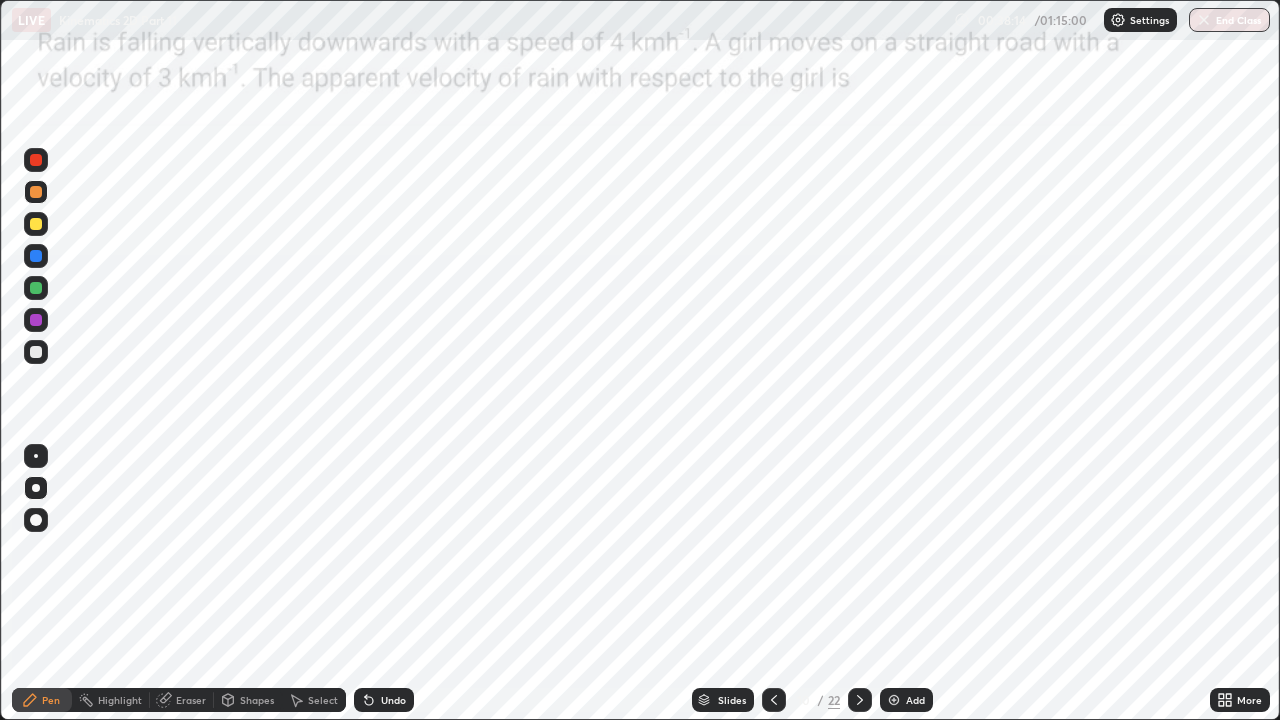click at bounding box center (36, 224) 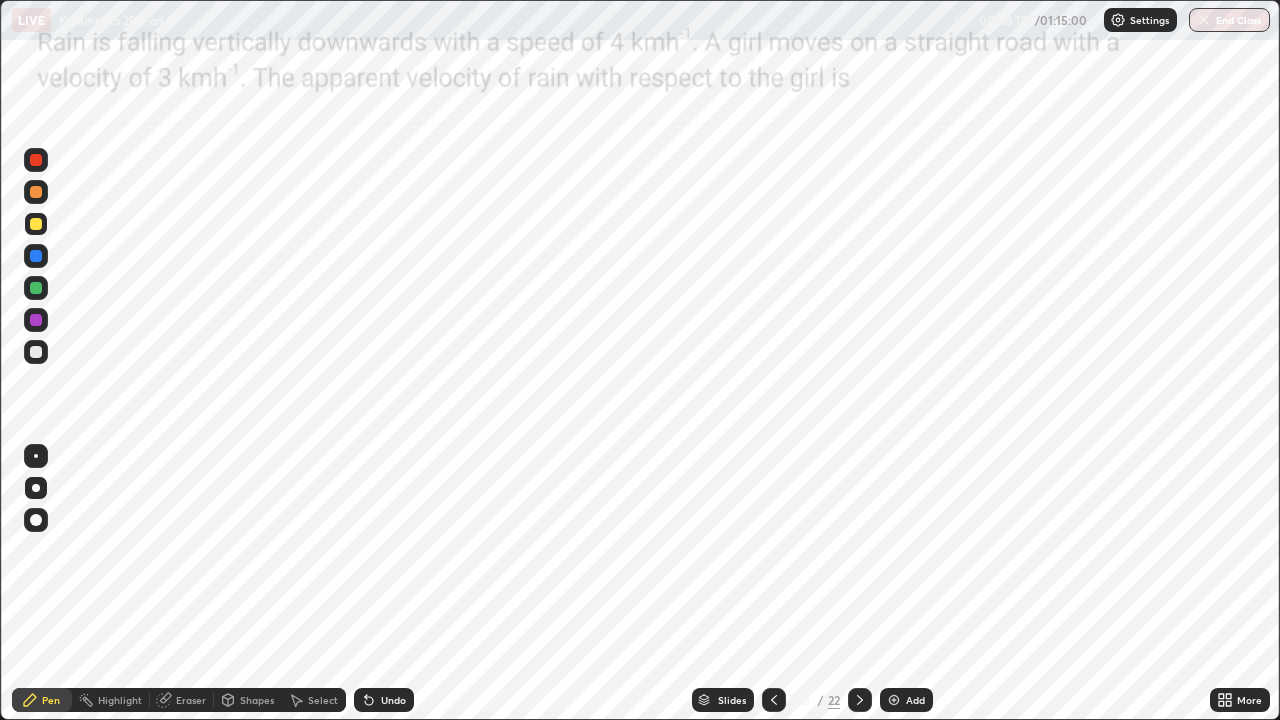 click at bounding box center [36, 192] 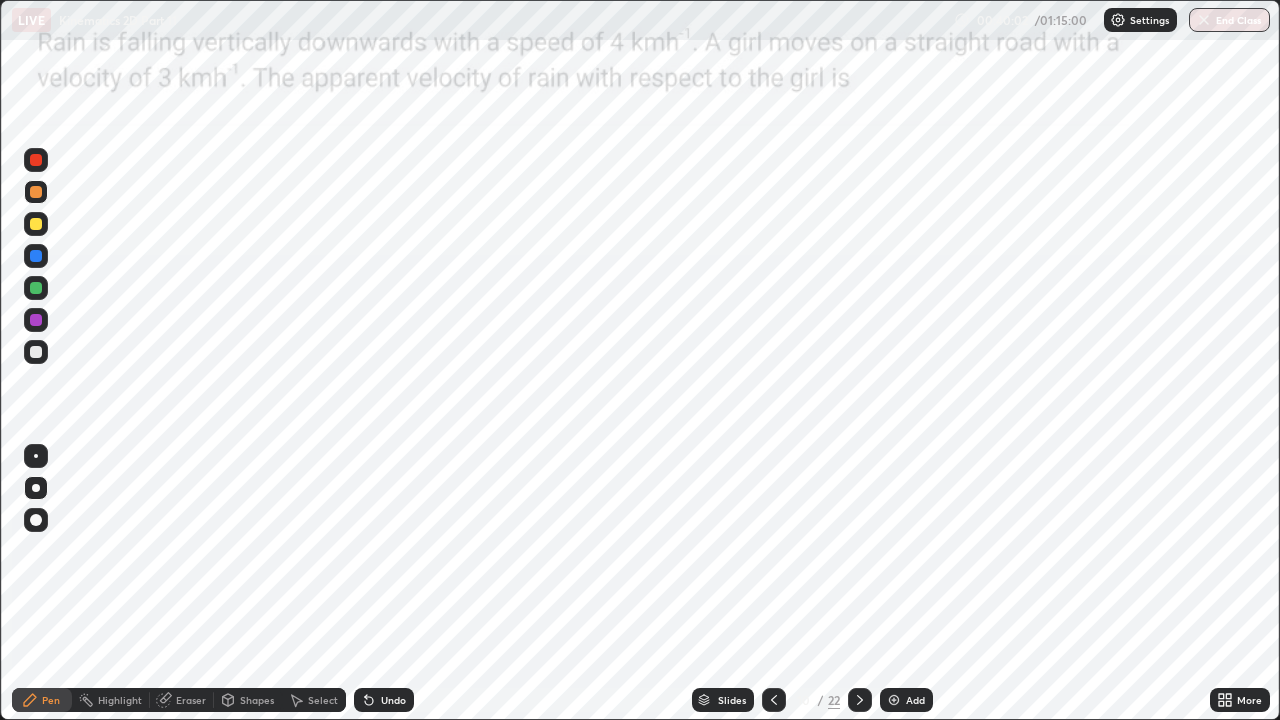 click 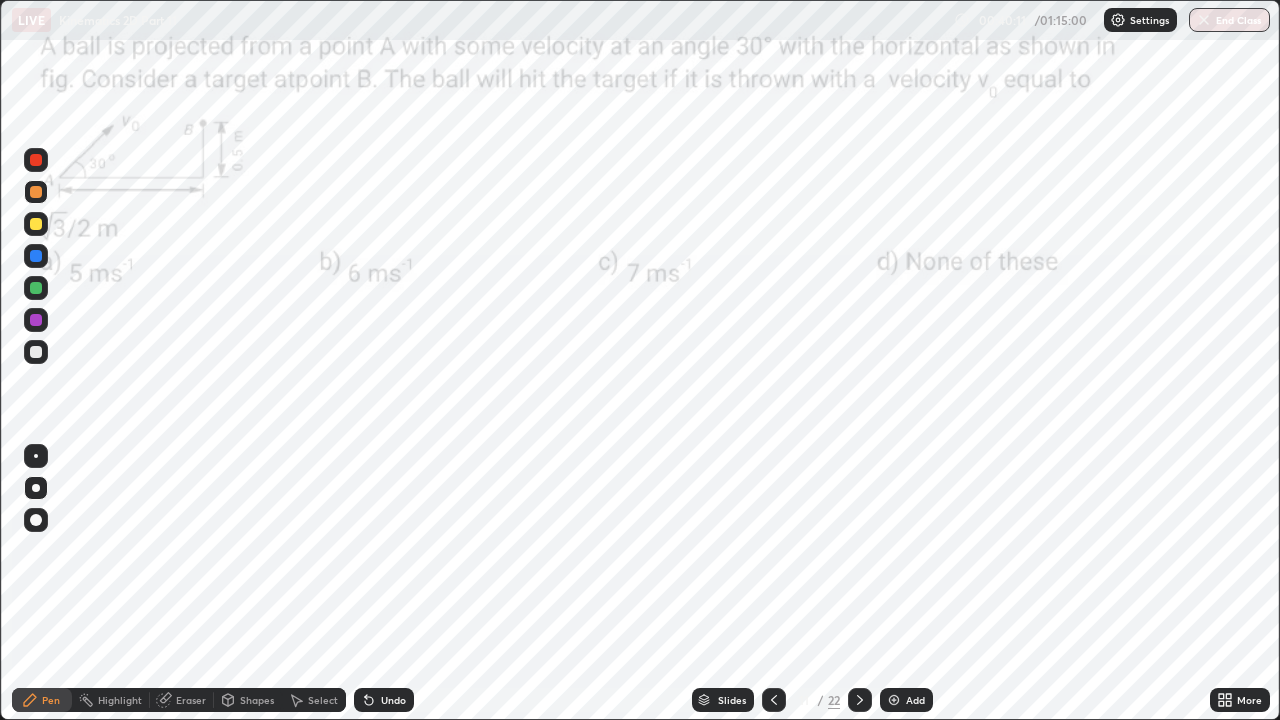 click 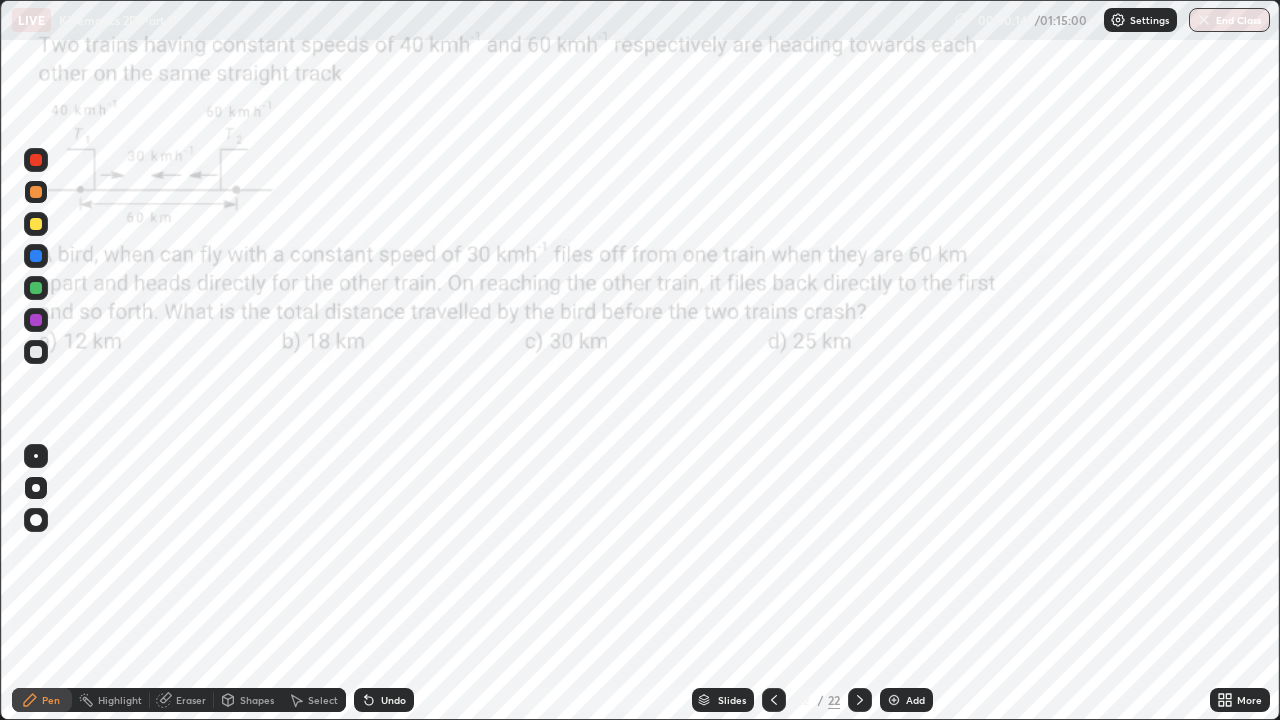 click 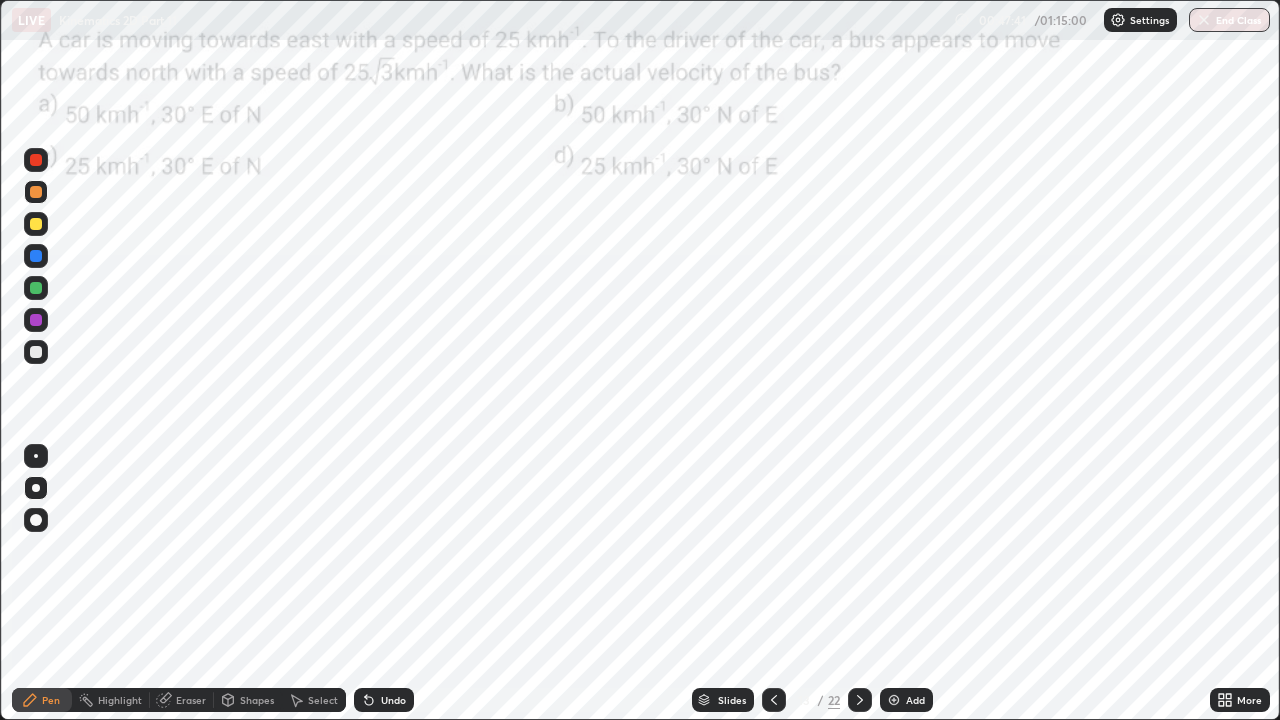 click 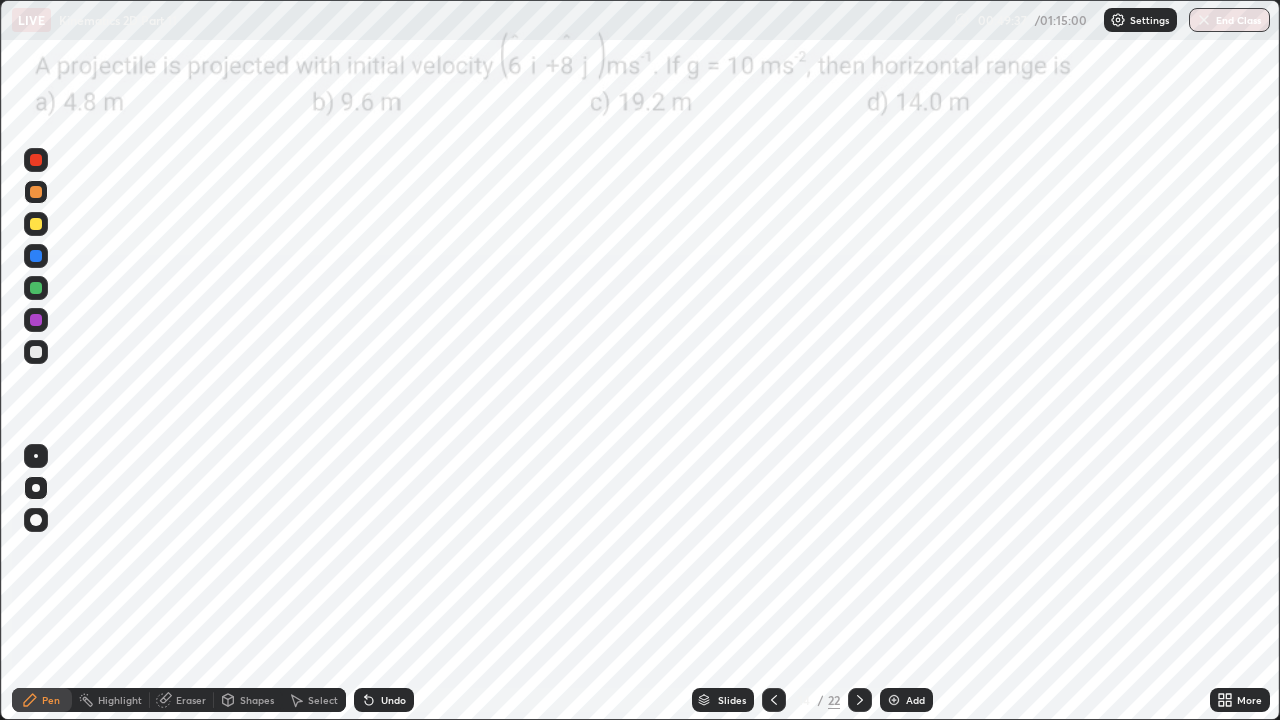 click at bounding box center [36, 192] 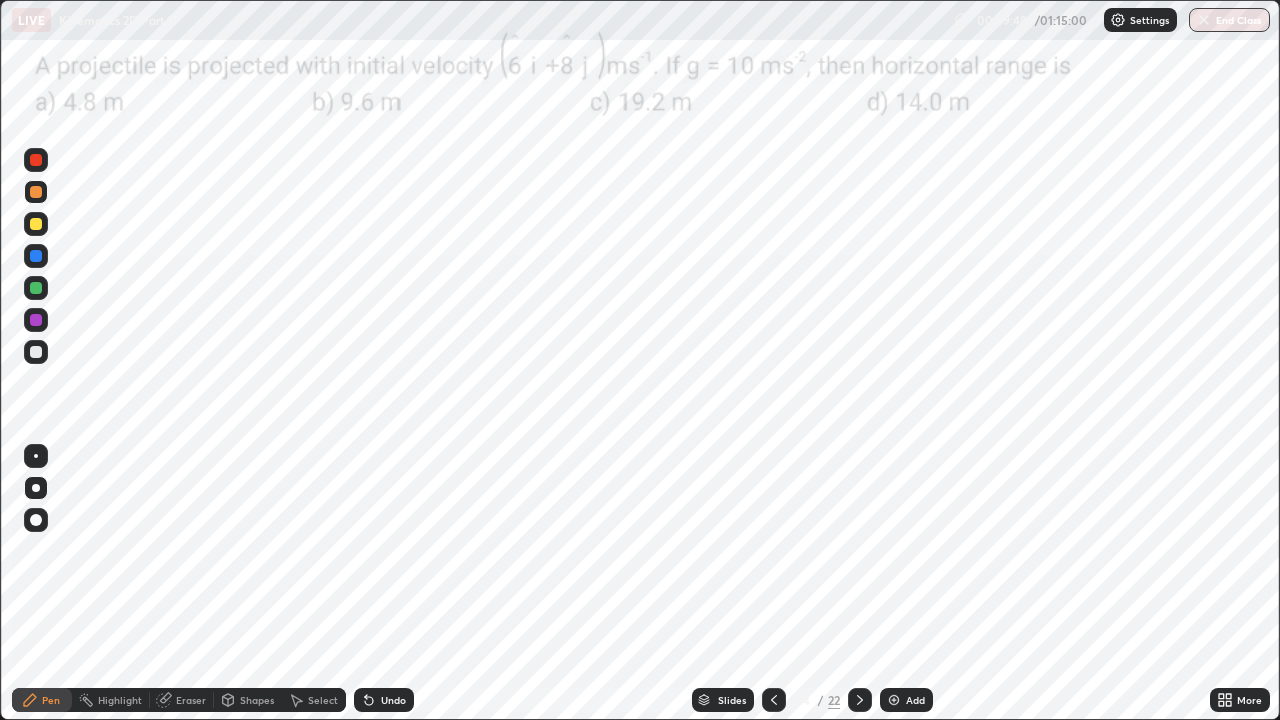 click on "Eraser" at bounding box center (191, 700) 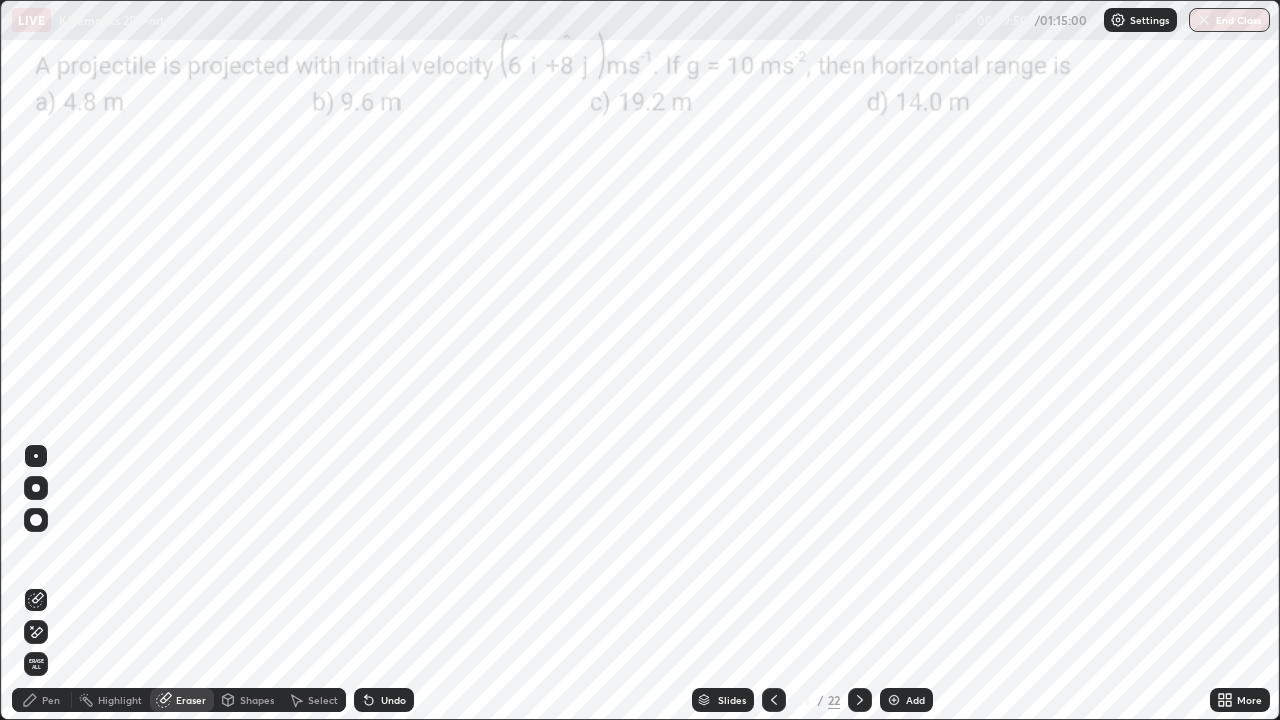 click on "Pen" at bounding box center [51, 700] 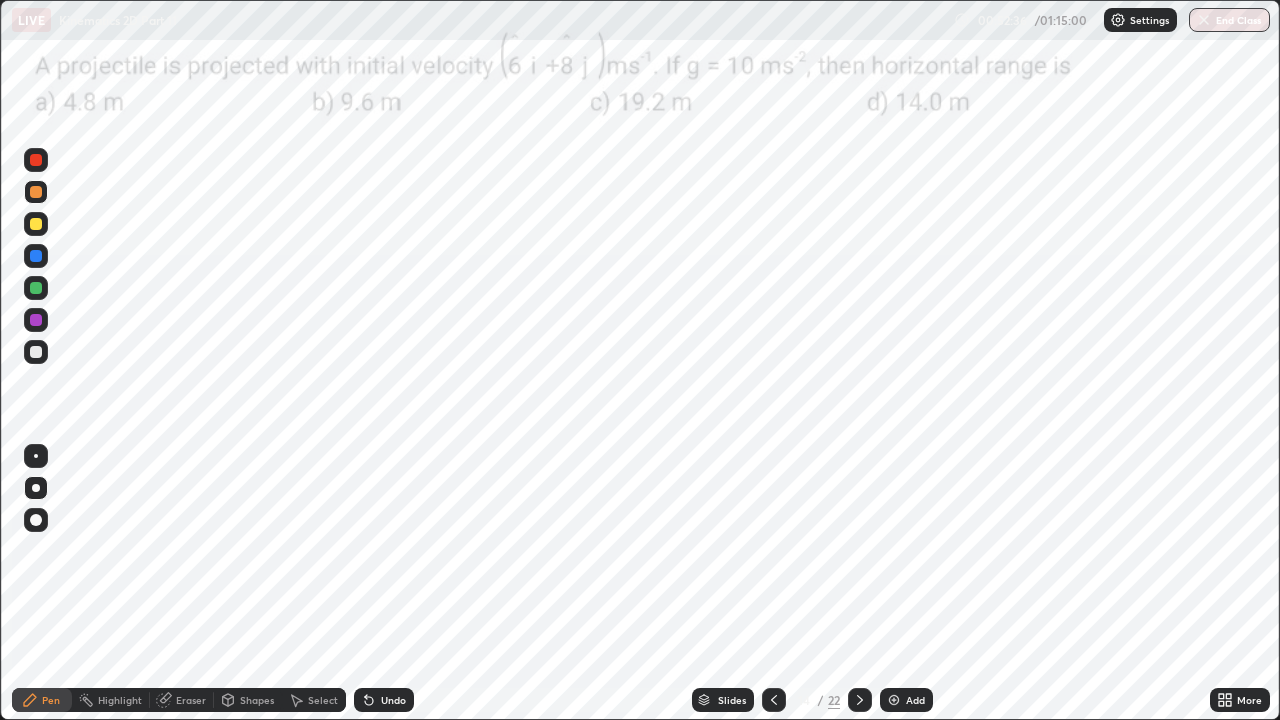 click 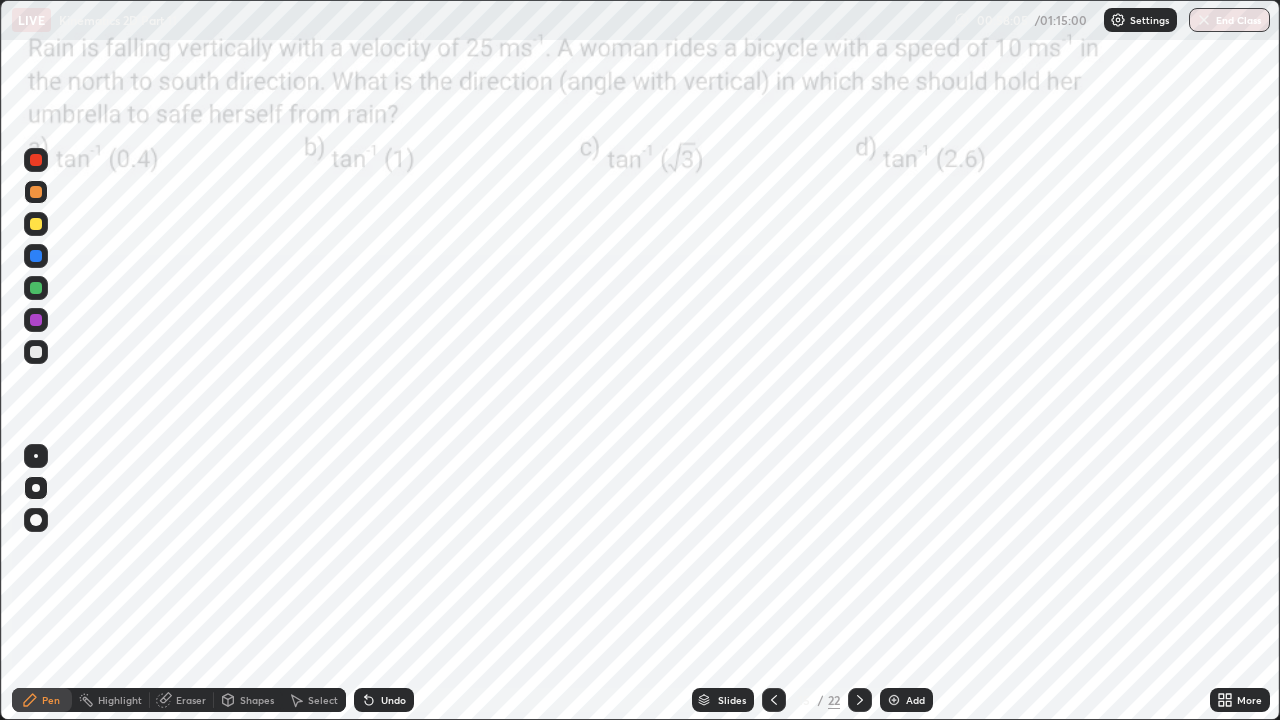 click at bounding box center (36, 192) 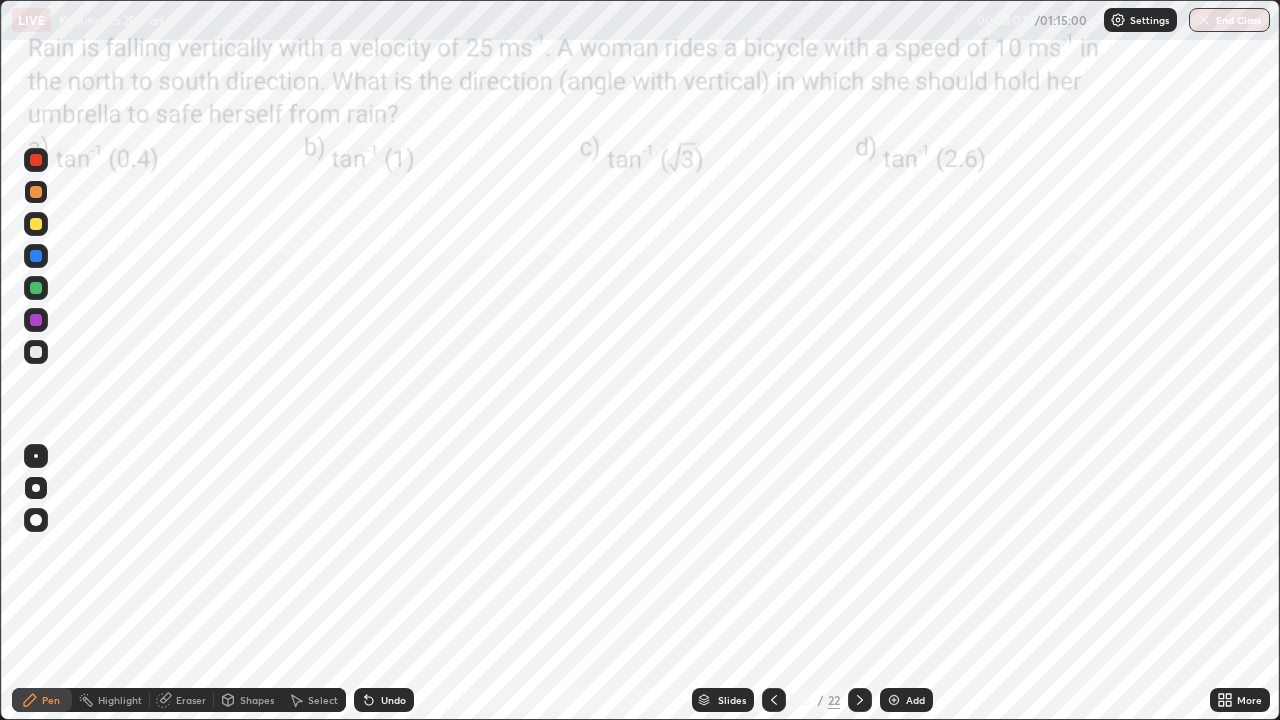 click at bounding box center (36, 192) 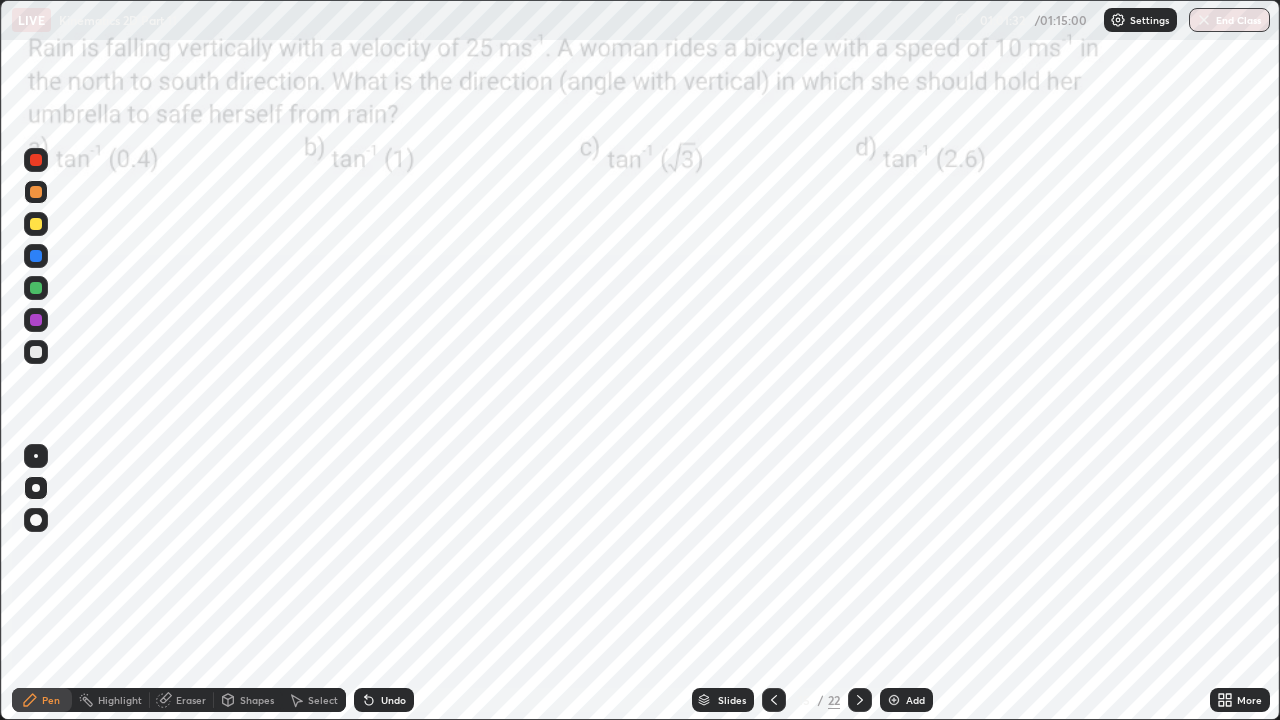 click 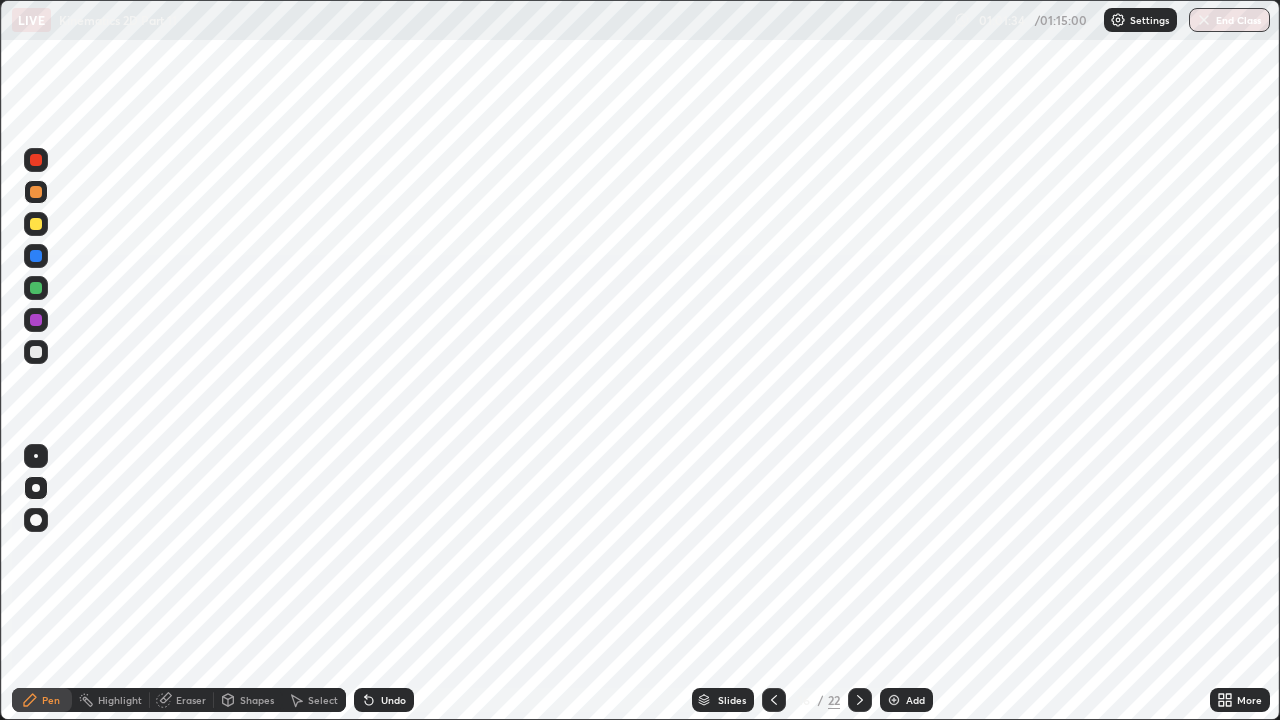click 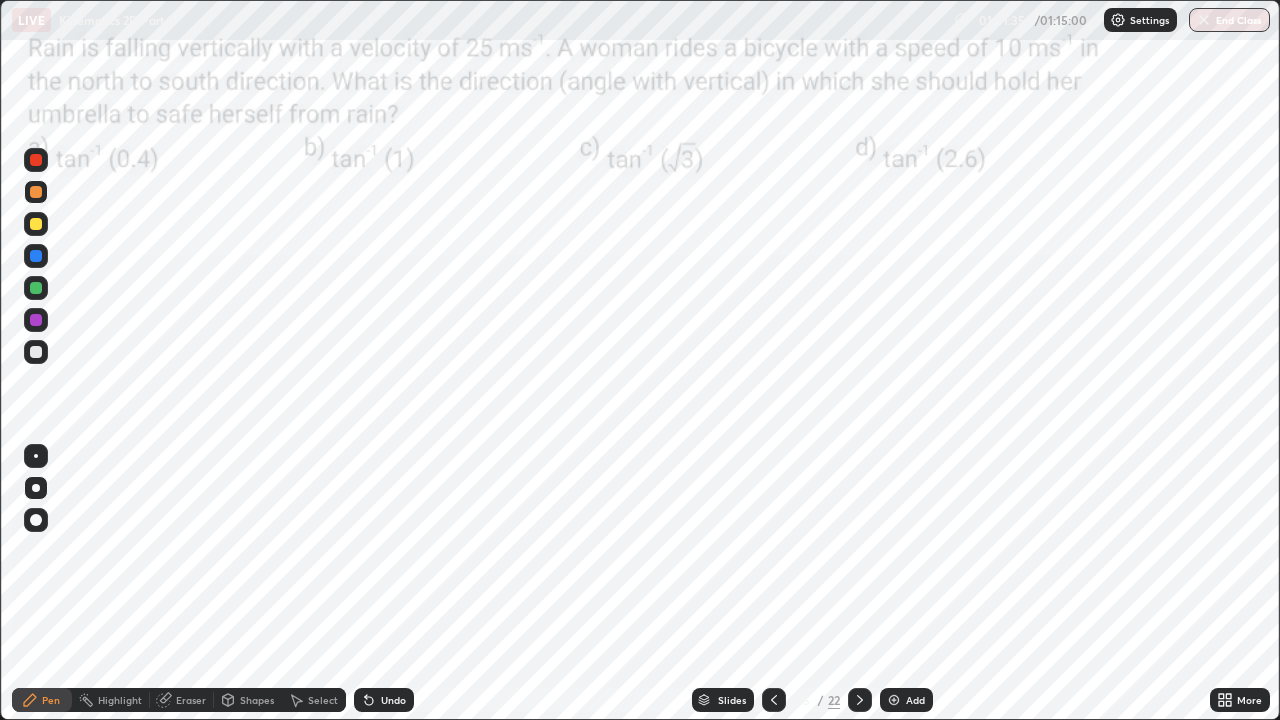 click 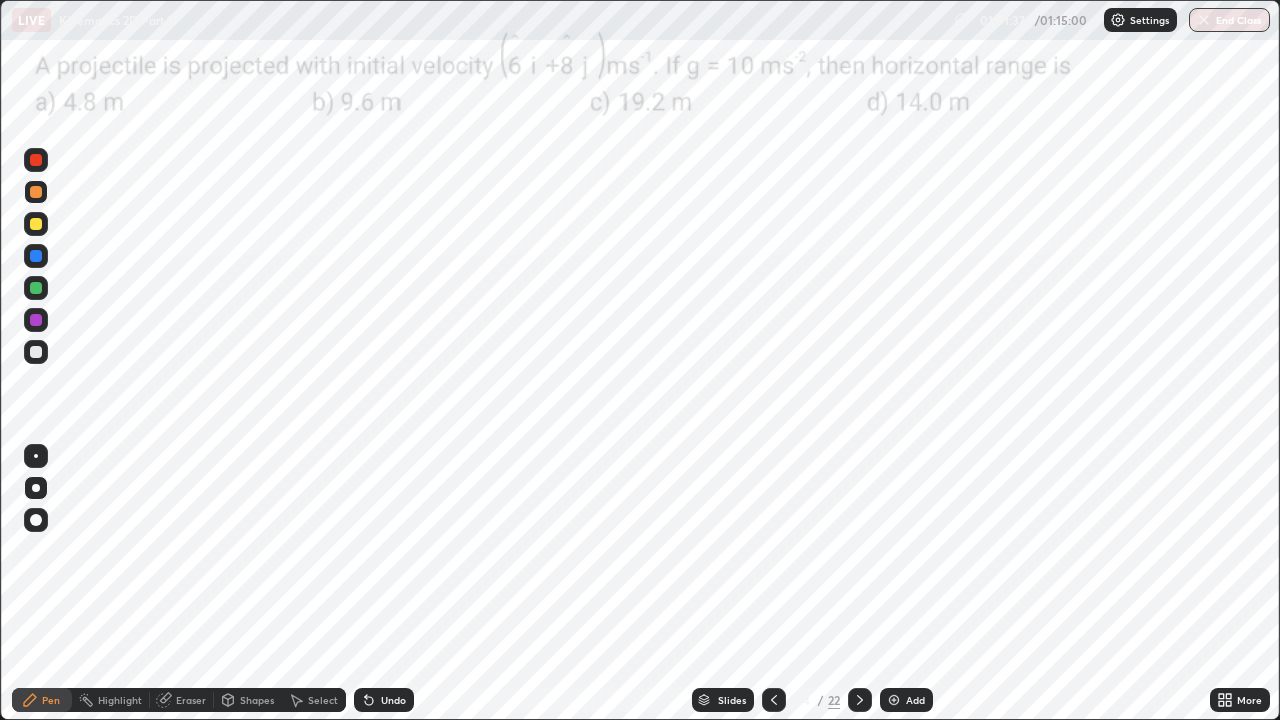 click 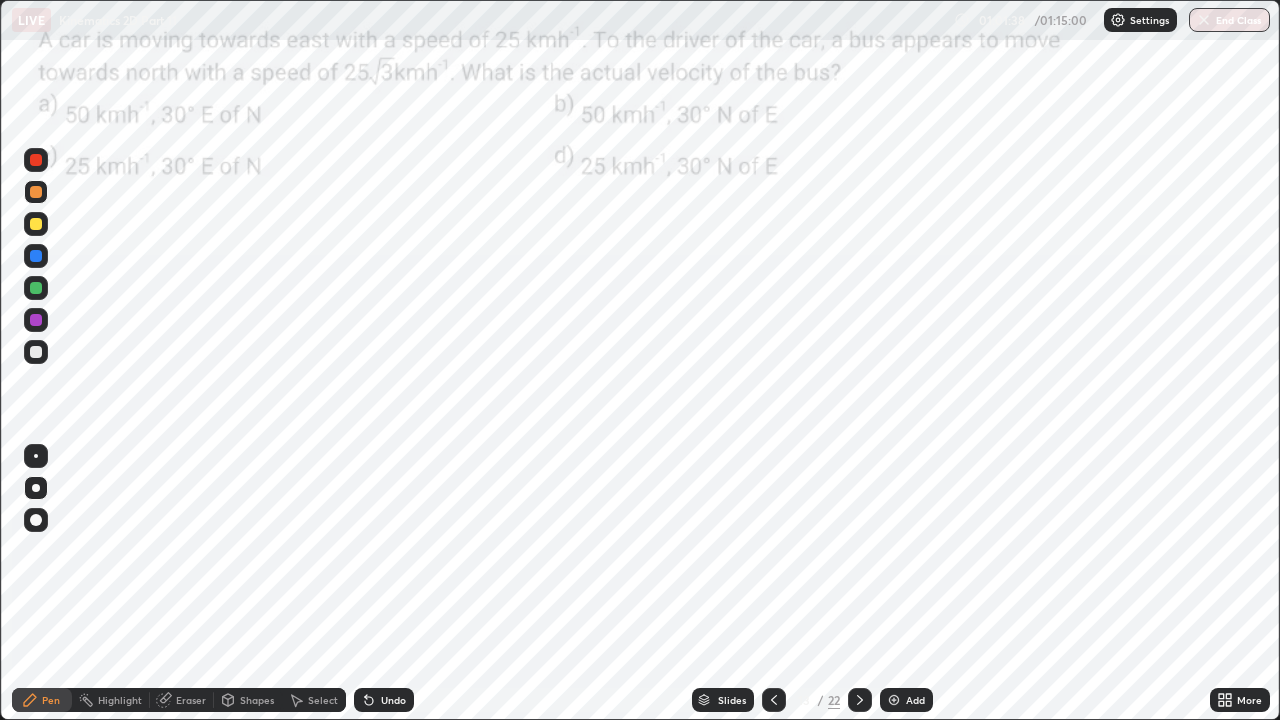 click 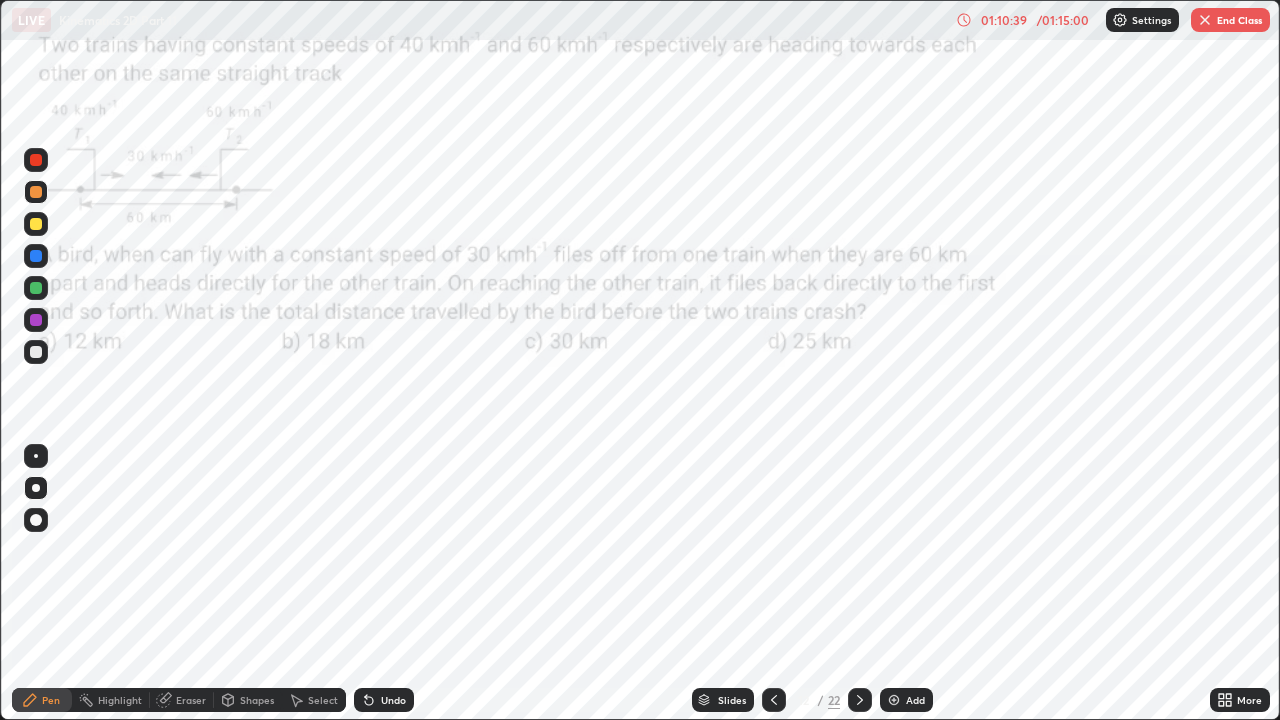 click 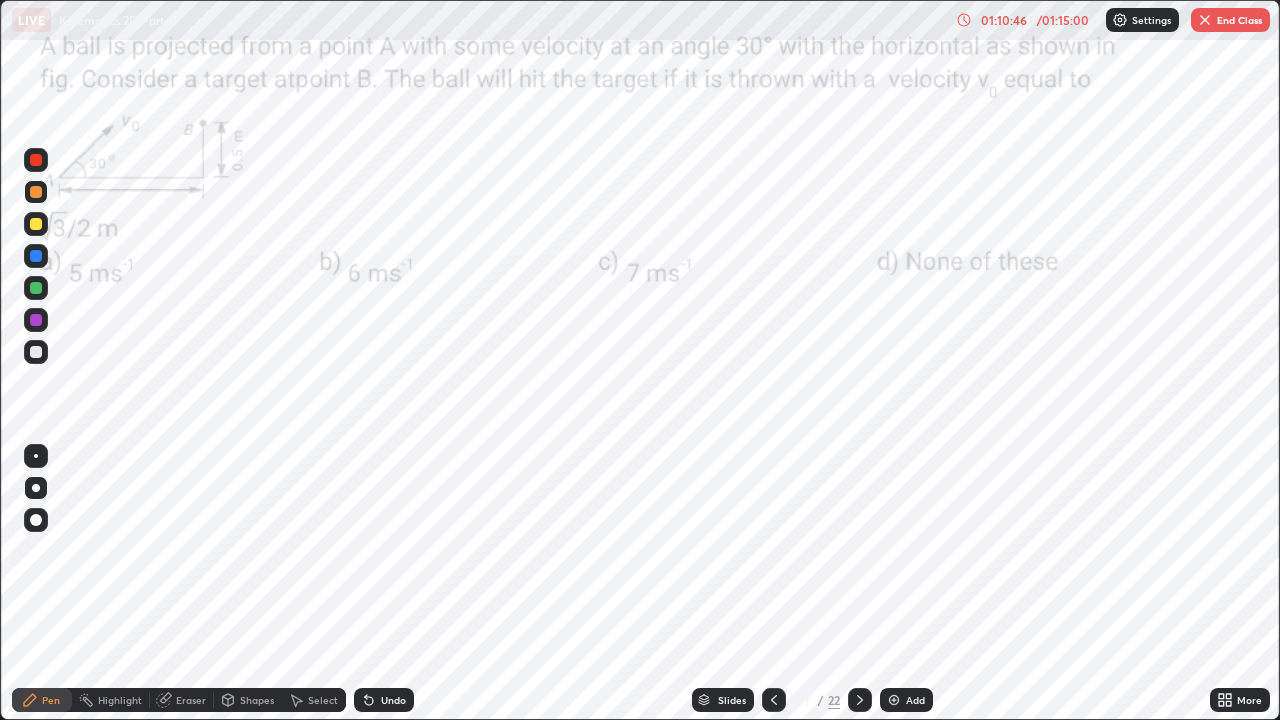 click on "End Class" at bounding box center (1230, 20) 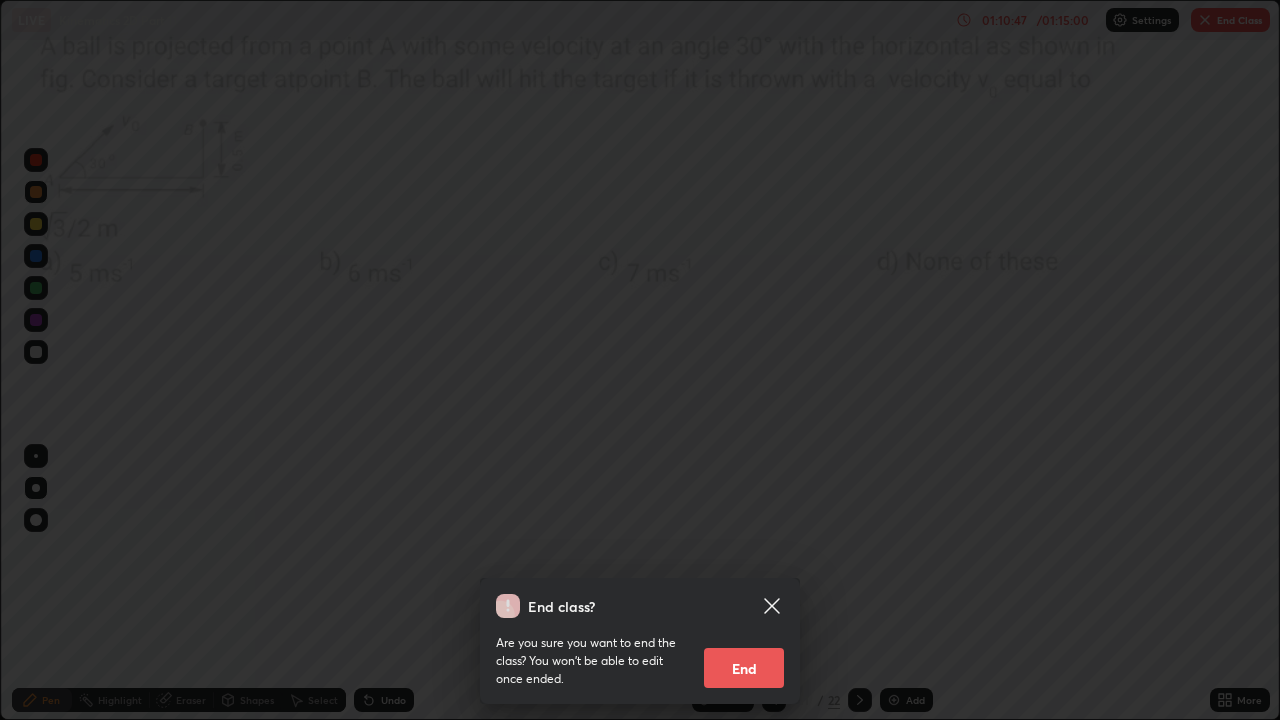 click on "End" at bounding box center (744, 668) 